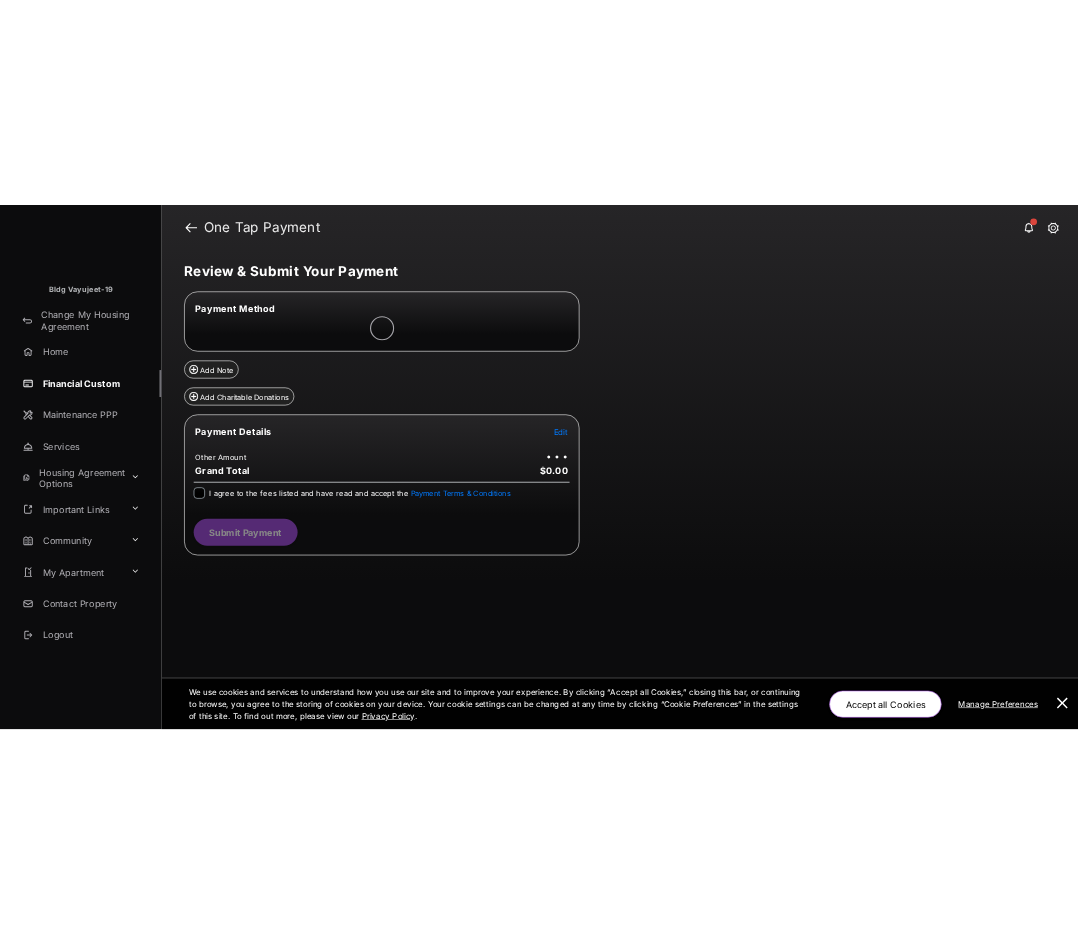 scroll, scrollTop: 0, scrollLeft: 0, axis: both 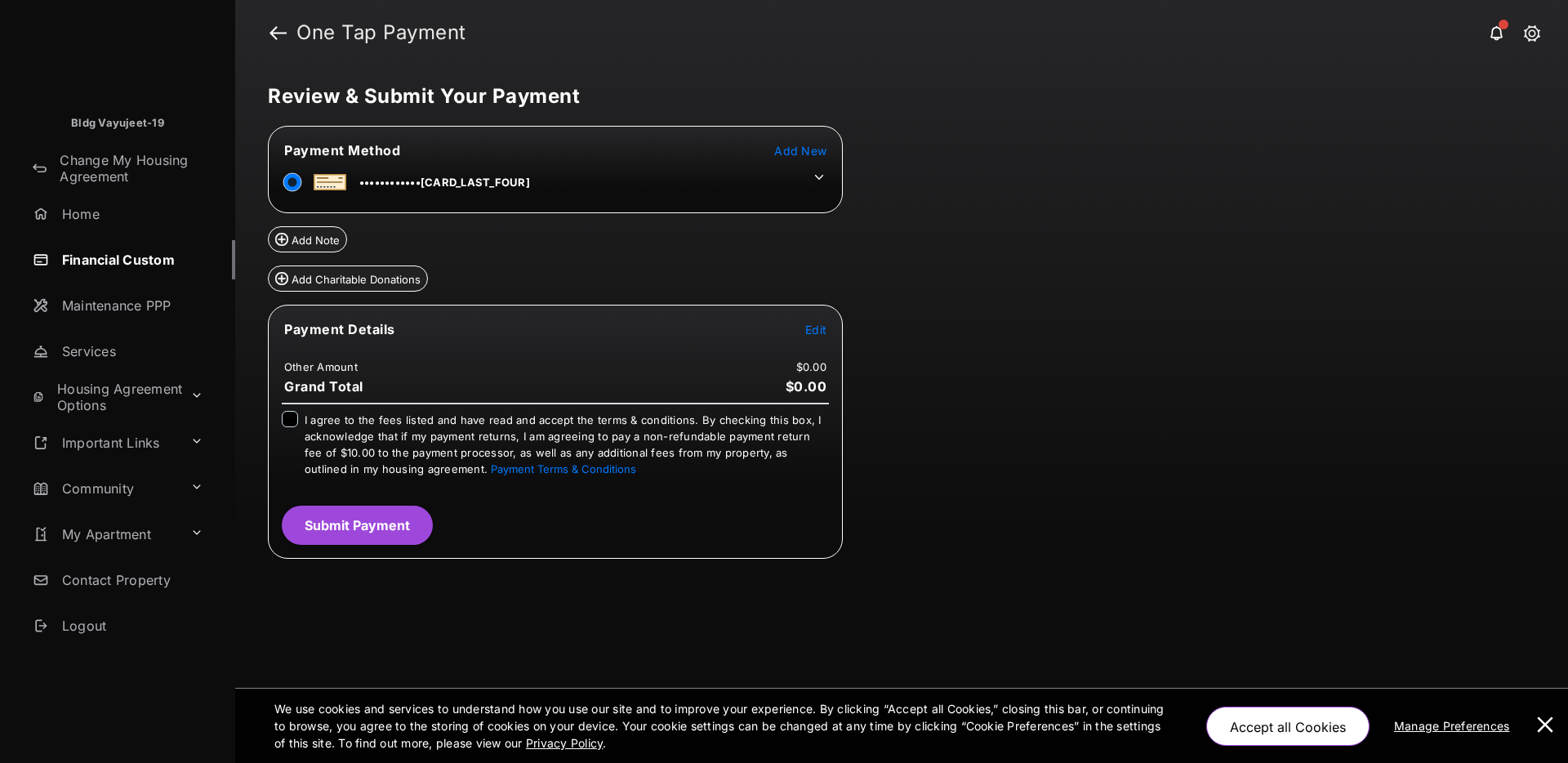 click on "Edit" at bounding box center [816, 329] 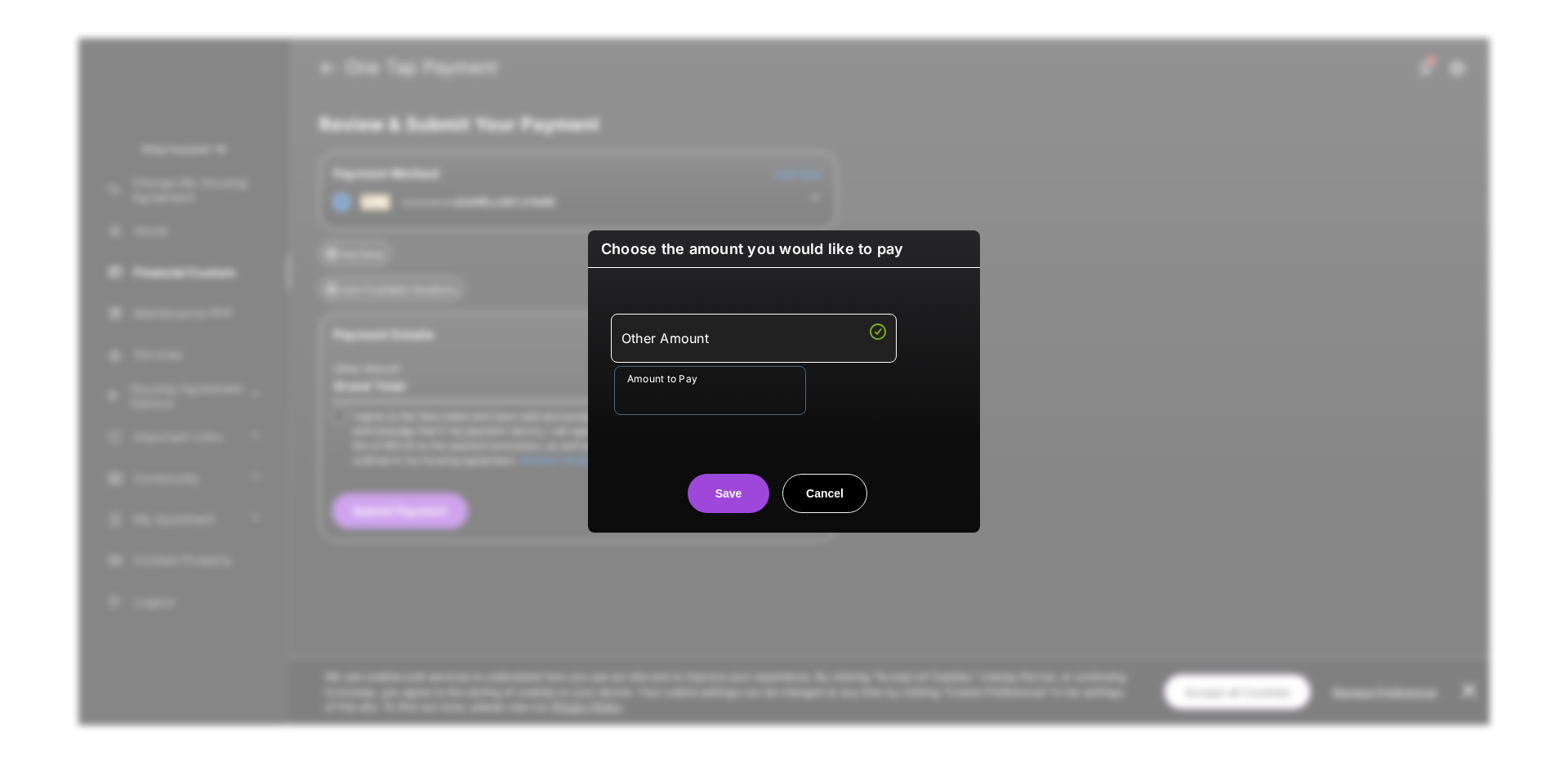 click on "Amount to Pay" at bounding box center (710, 390) 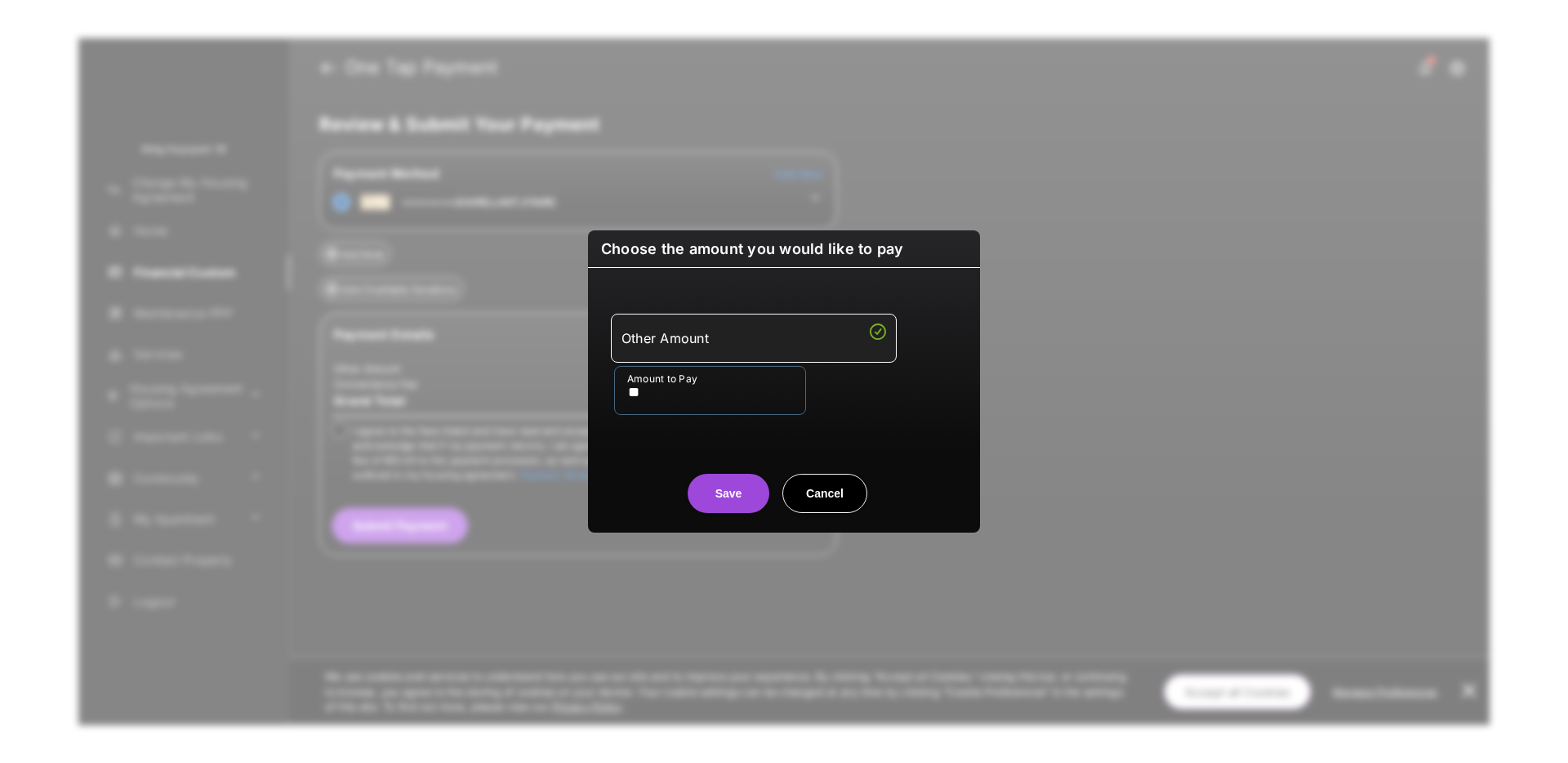 type on "**" 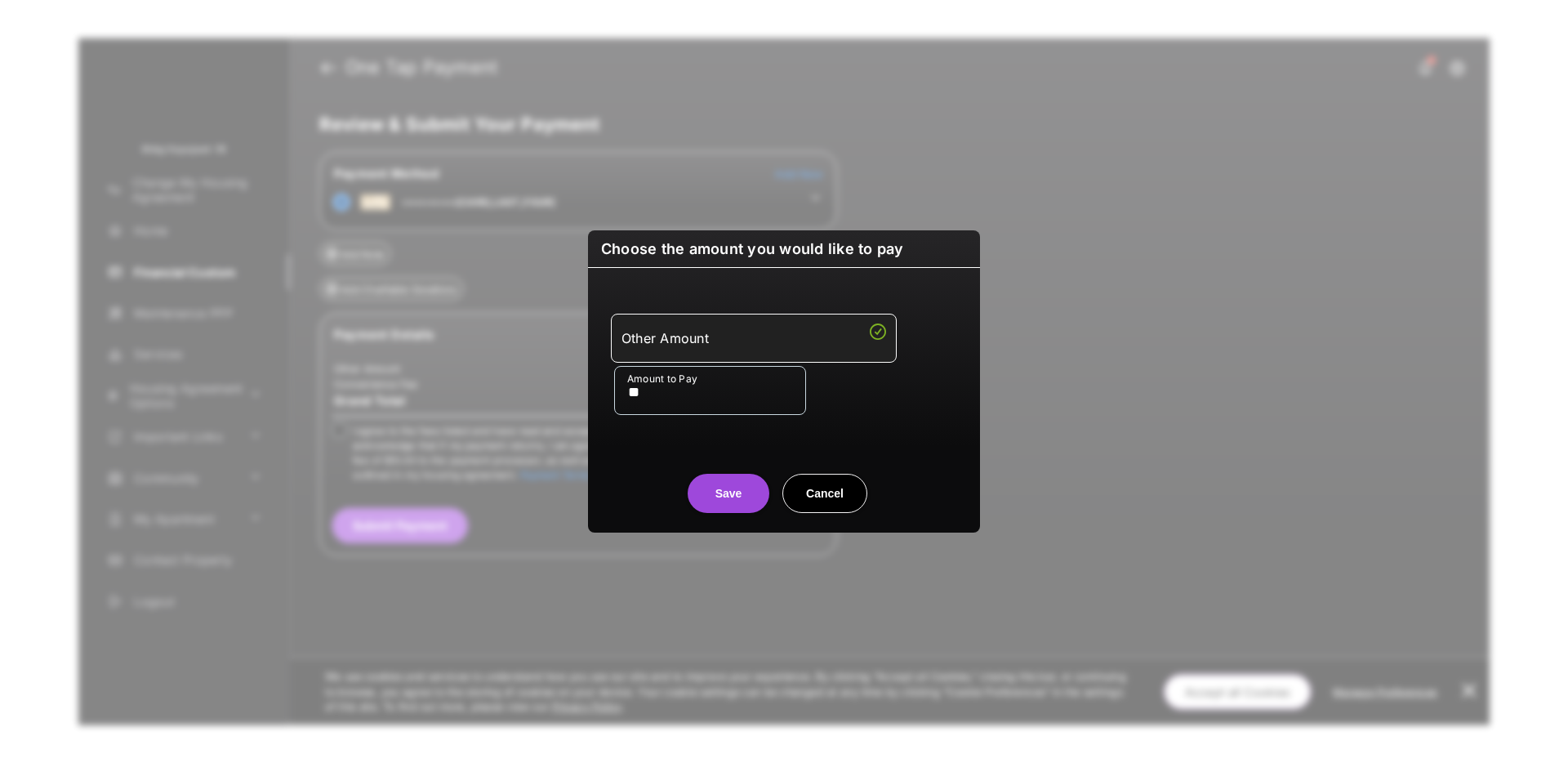click on "Save" at bounding box center [728, 493] 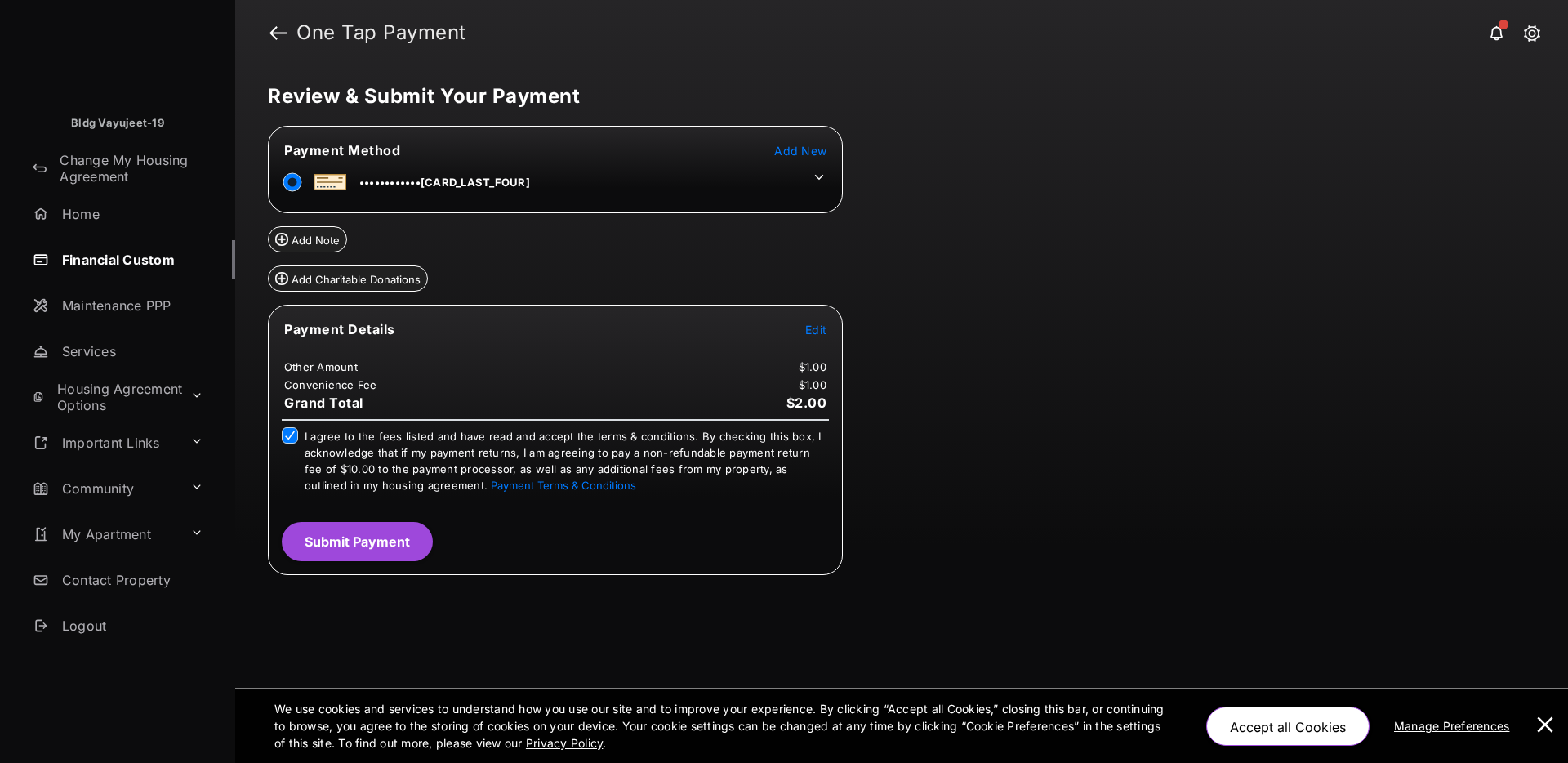 click on "Submit Payment" at bounding box center [357, 542] 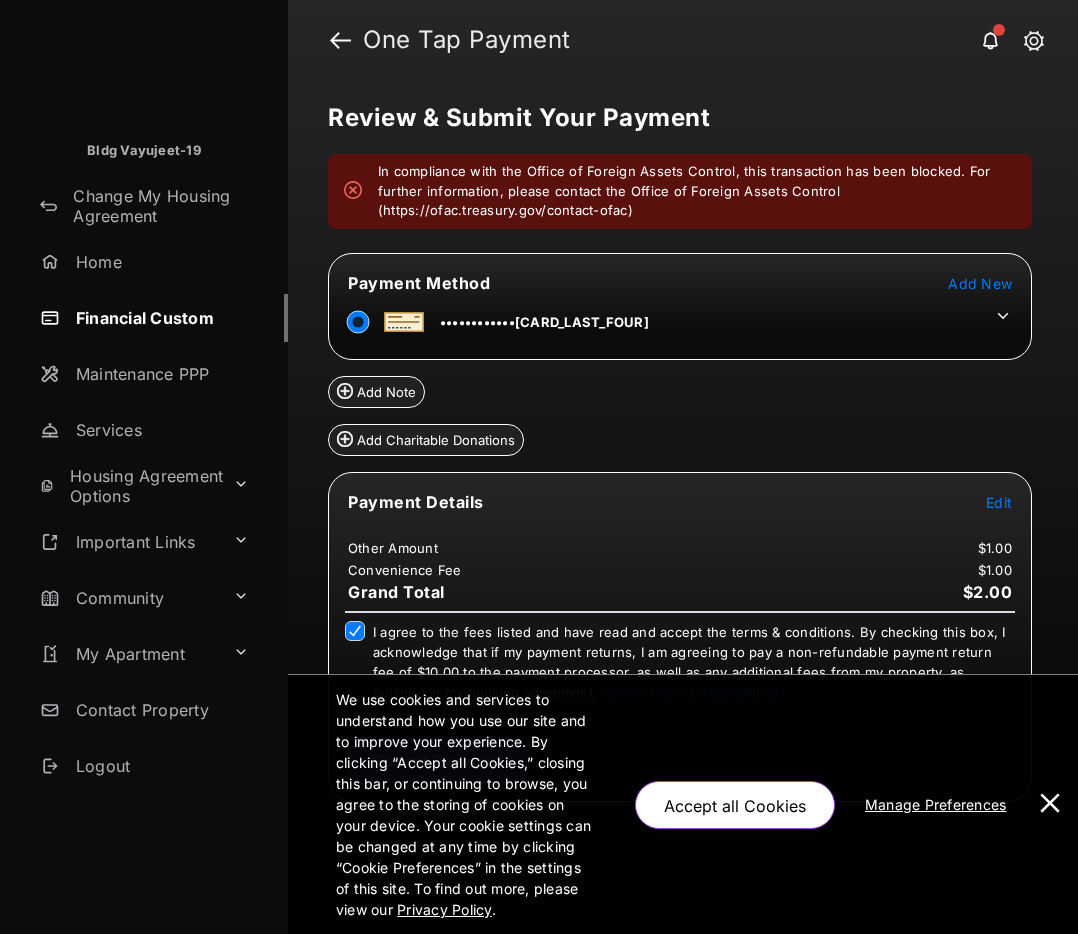 click at bounding box center [1050, 804] 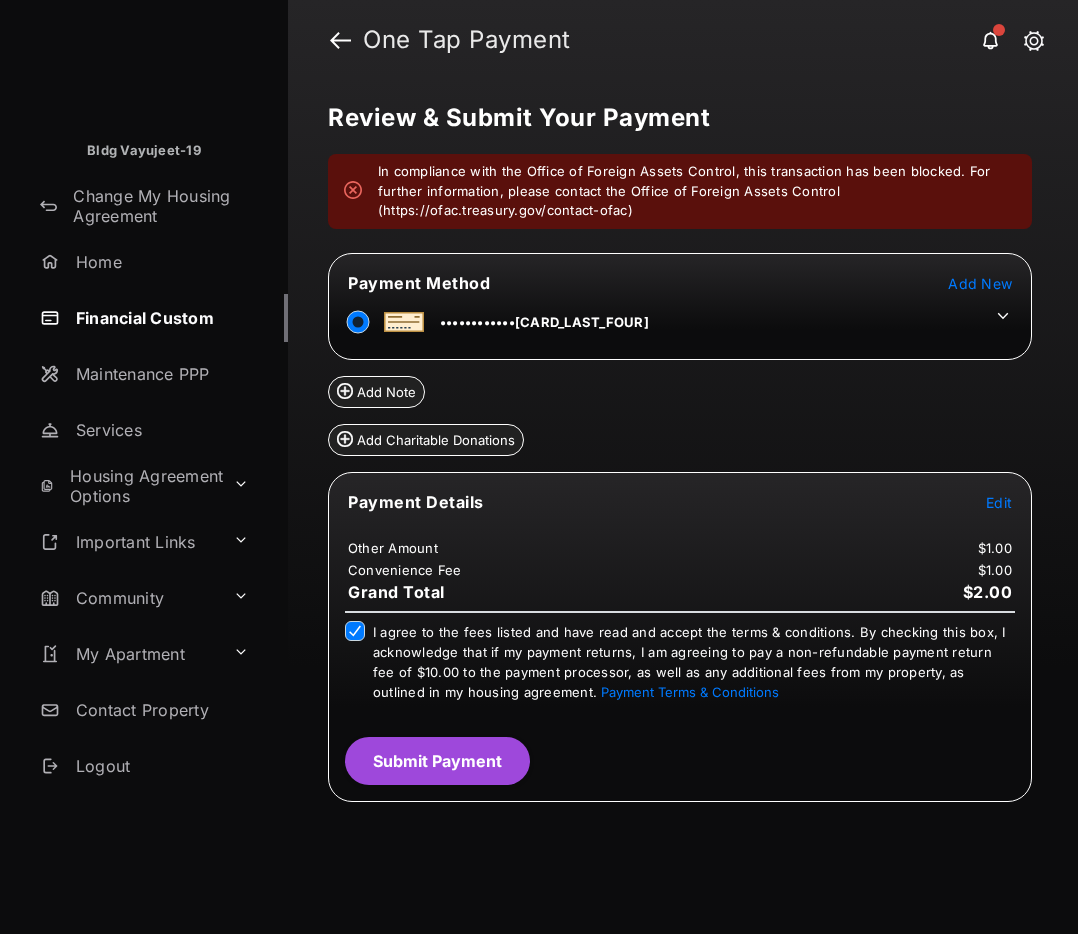 click on "Submit Payment" at bounding box center [437, 761] 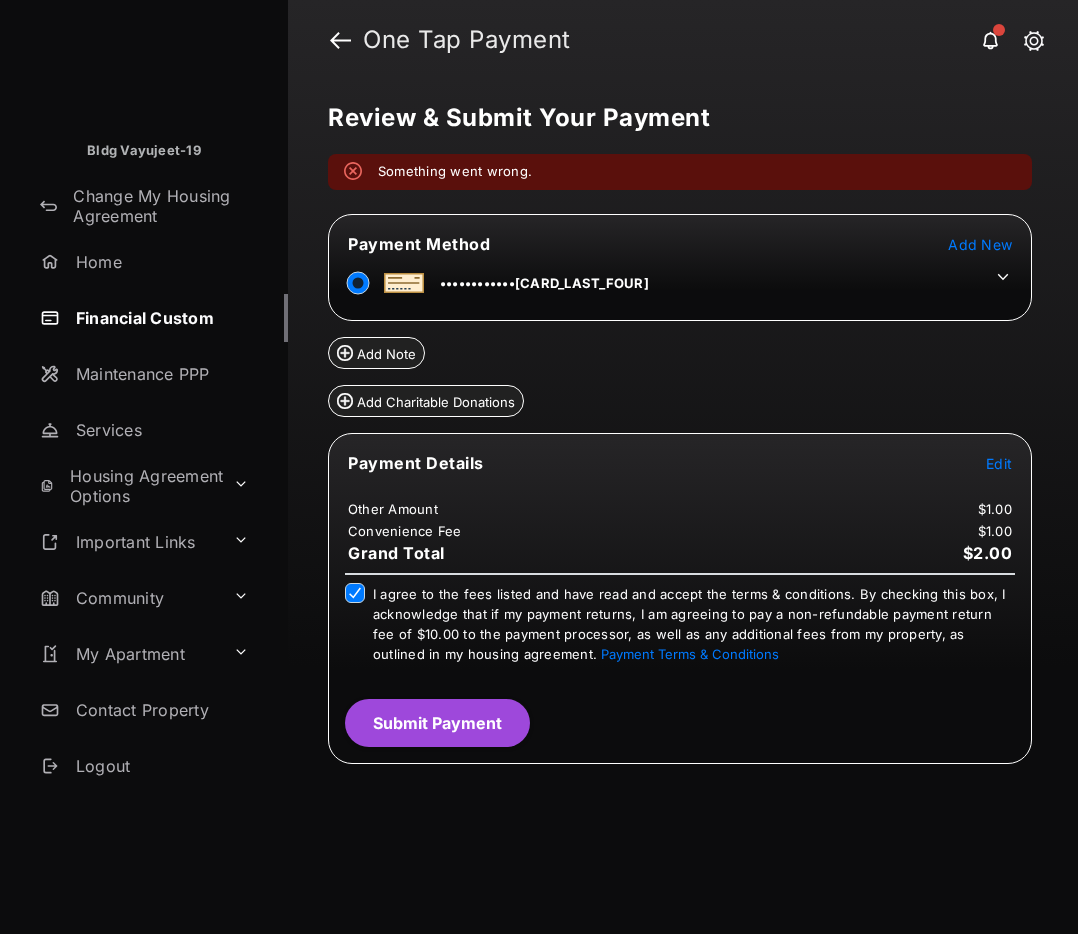 click on "Submit Payment" at bounding box center (437, 723) 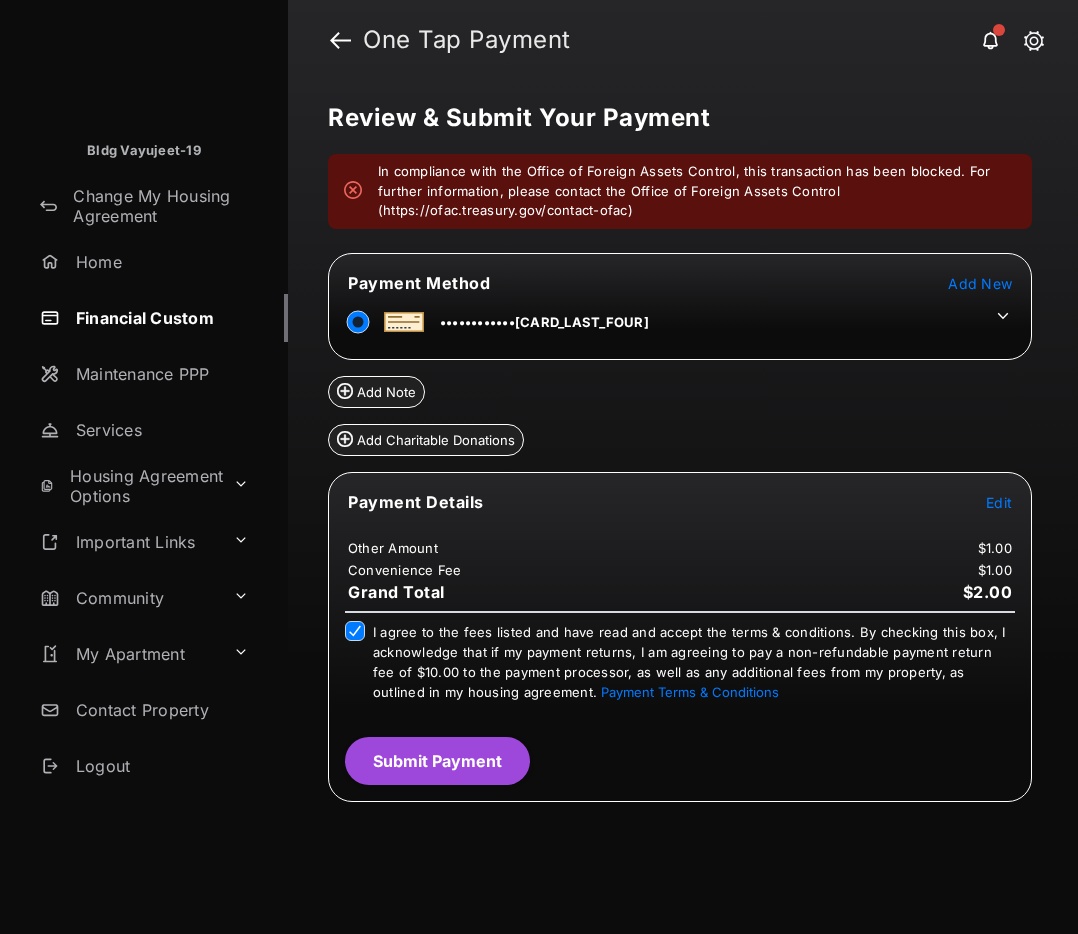 click 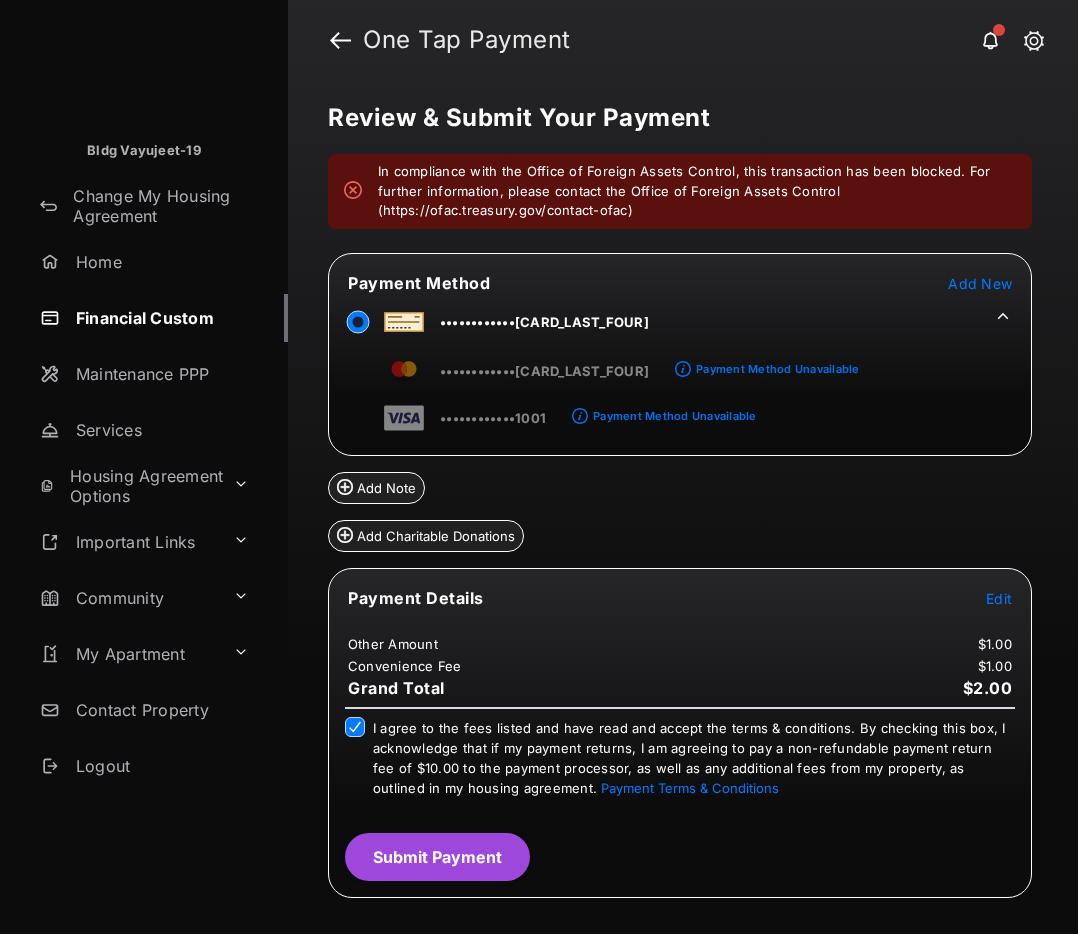 click on "Financial Custom" at bounding box center (160, 318) 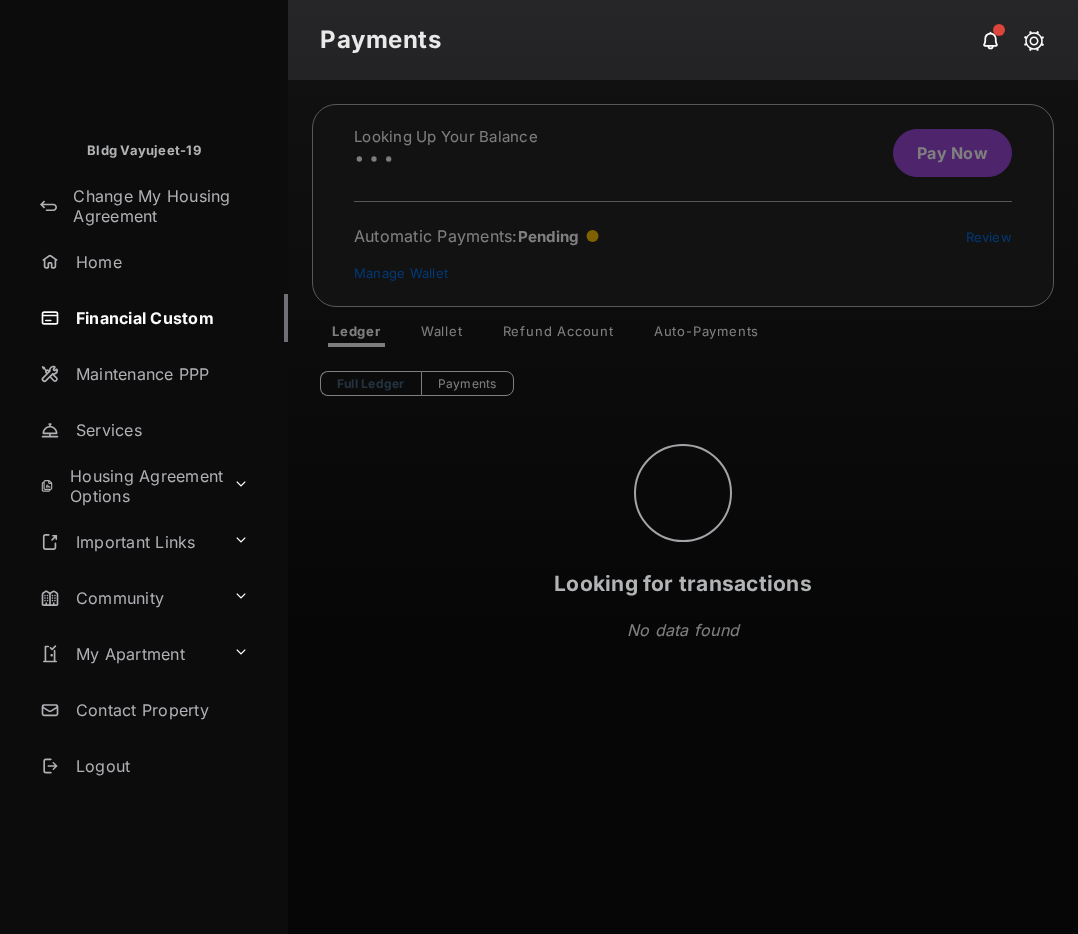 click on "Looking for transactions" at bounding box center (683, 507) 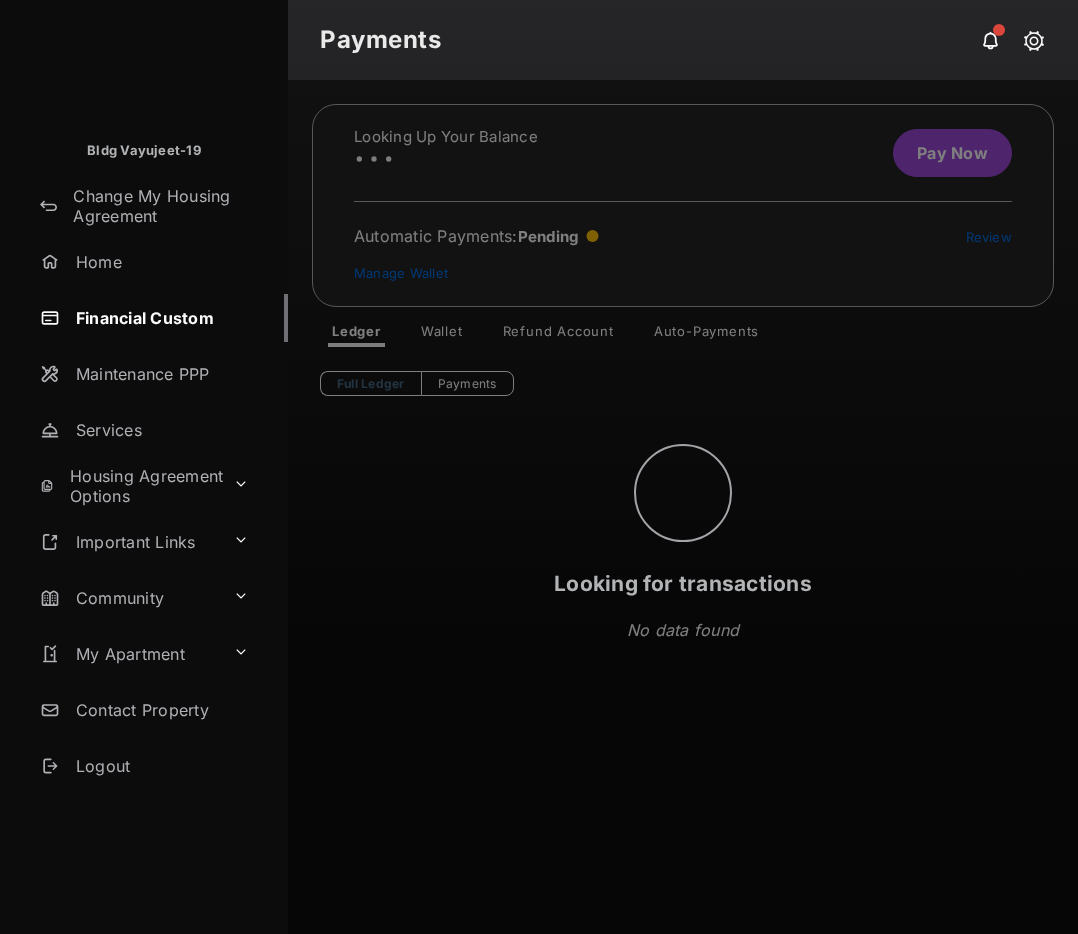 click on "Looking for transactions" at bounding box center [683, 507] 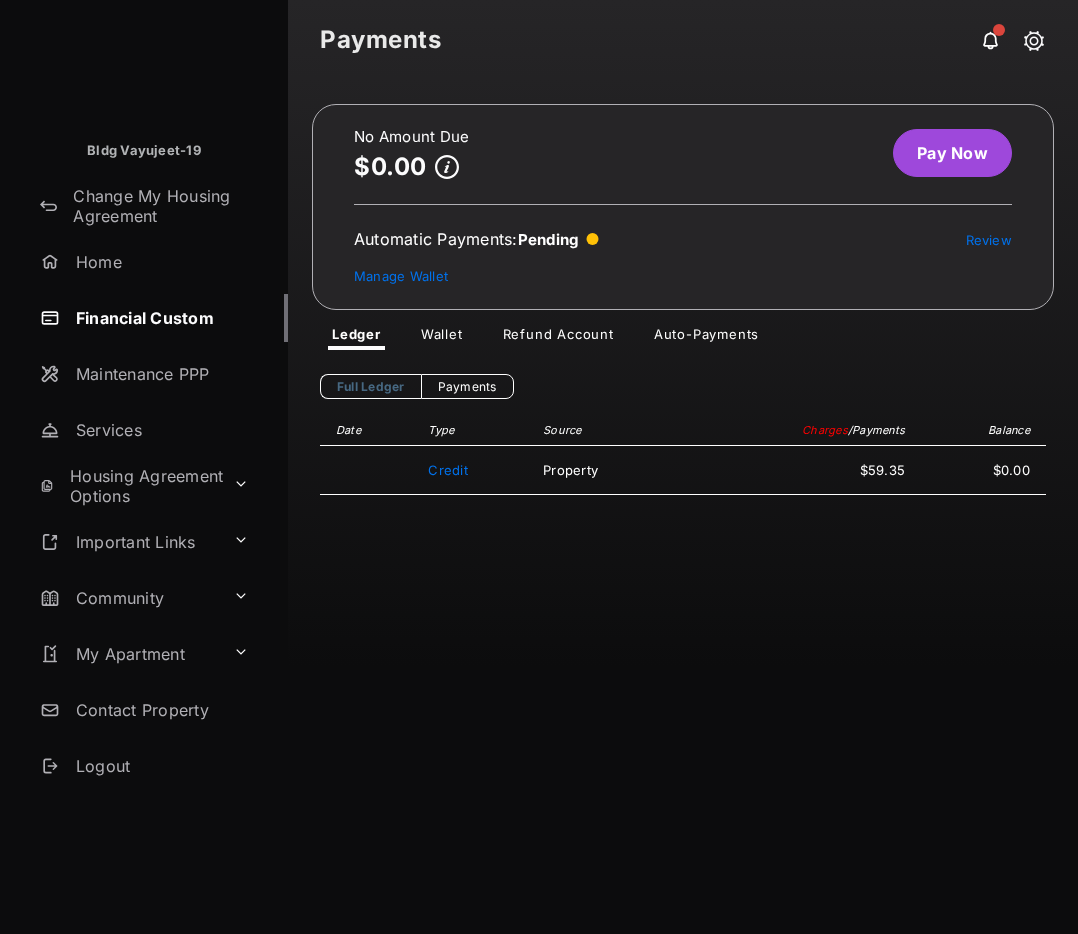 click on "No Amount Due $0.00 Pay Now Automatic Payments : Pending Review Manage Wallet Ledger Wallet Refund Account Auto-Payments Full Ledger Payments Date Type Source Charges / Payments Balance Credit Property $59.35 $0.00" at bounding box center (683, 507) 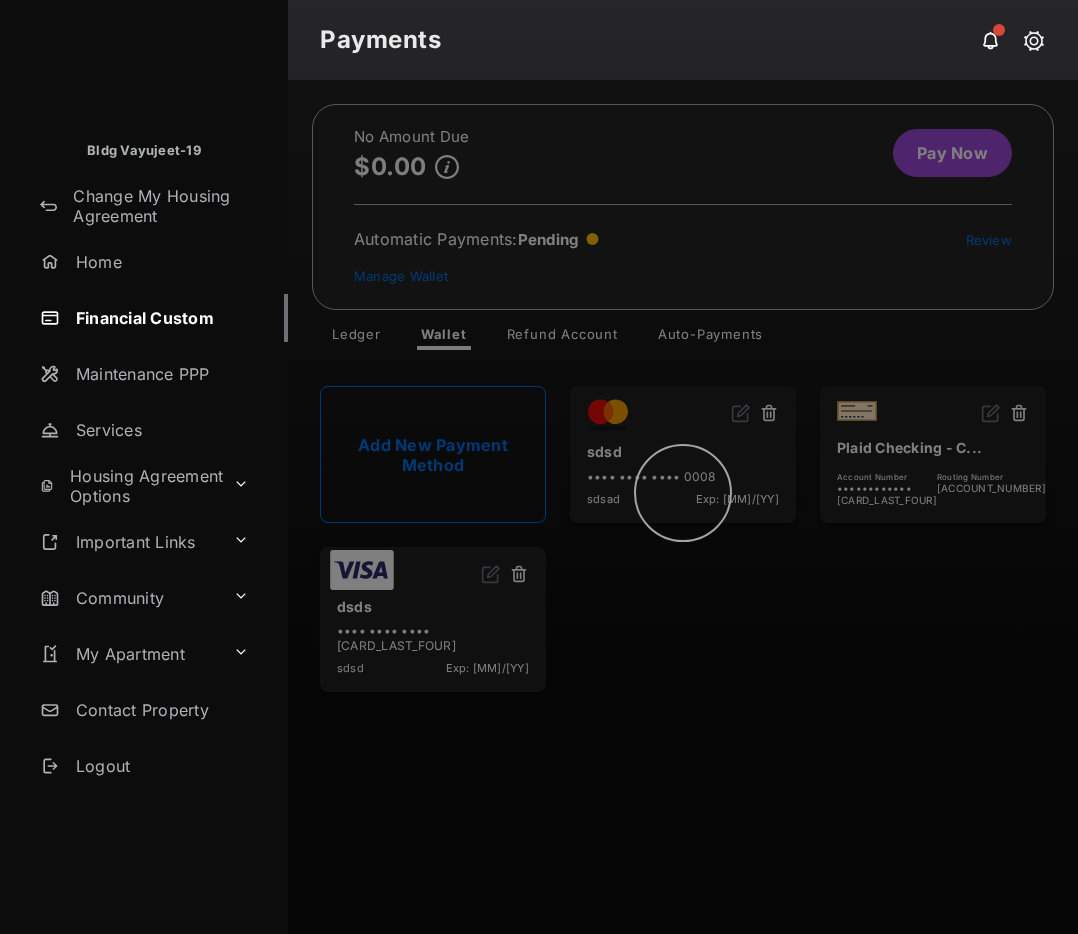 click at bounding box center (683, 507) 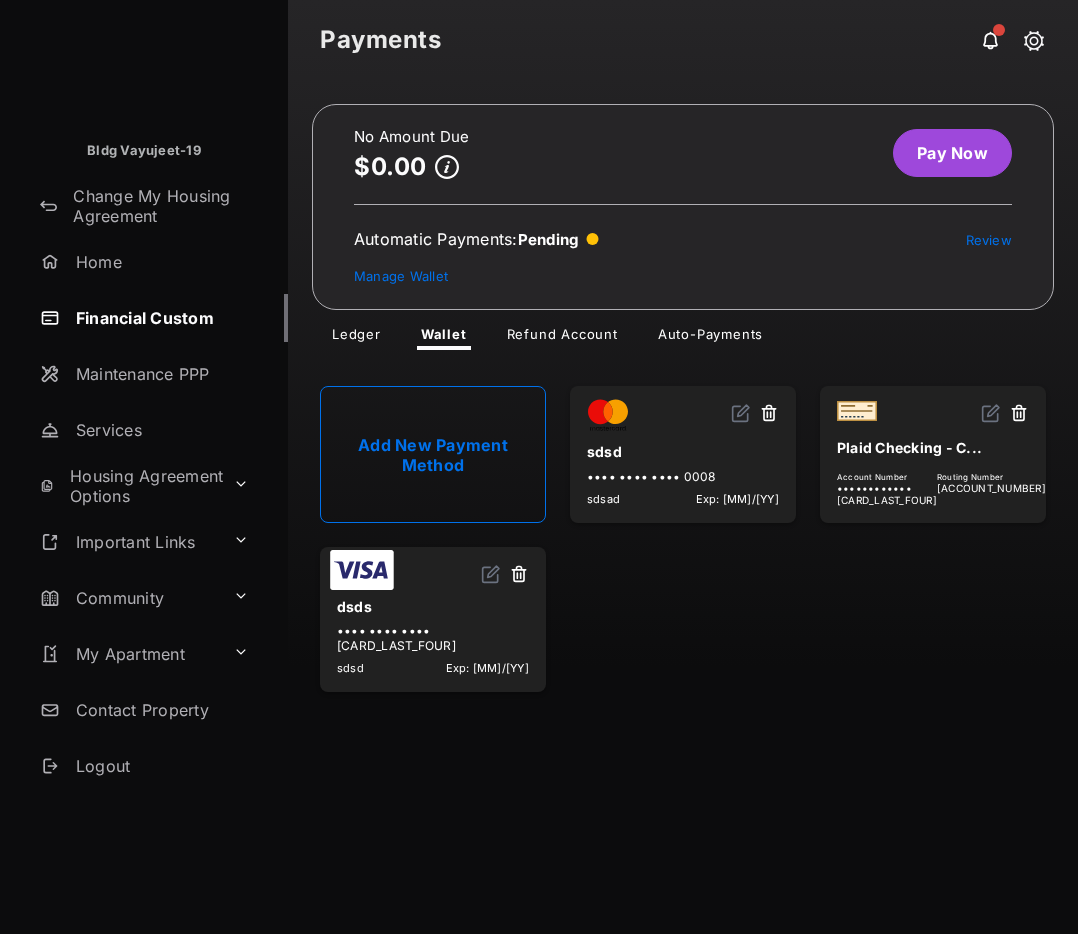 click on "Add New Payment Method" at bounding box center [433, 454] 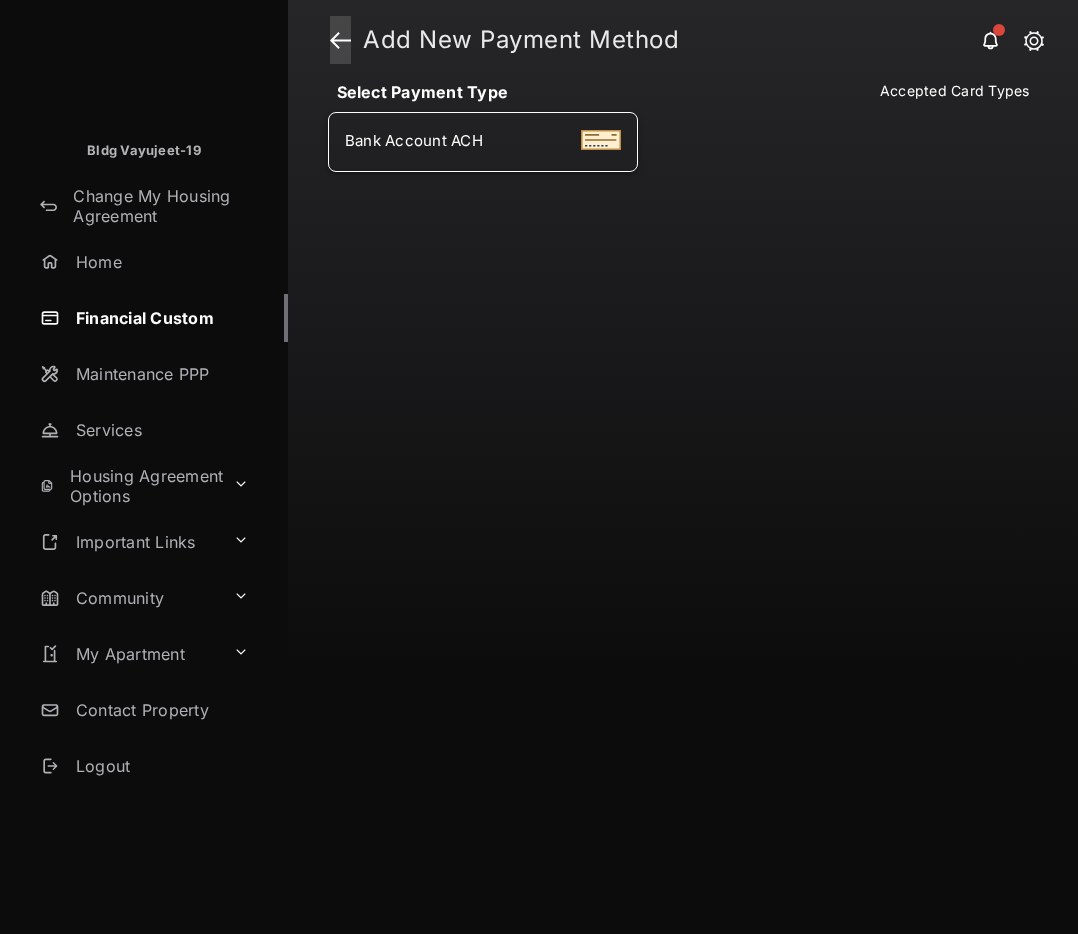 click at bounding box center (340, 40) 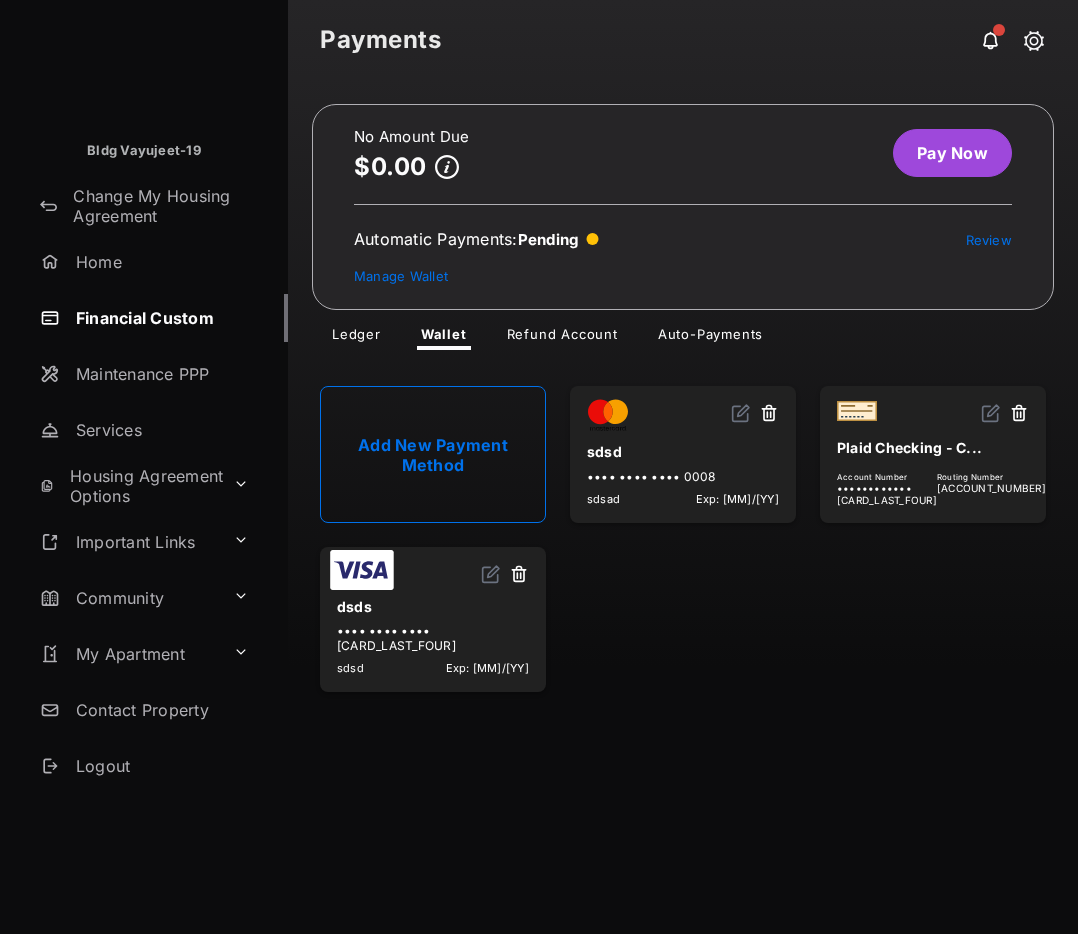 click at bounding box center [991, 413] 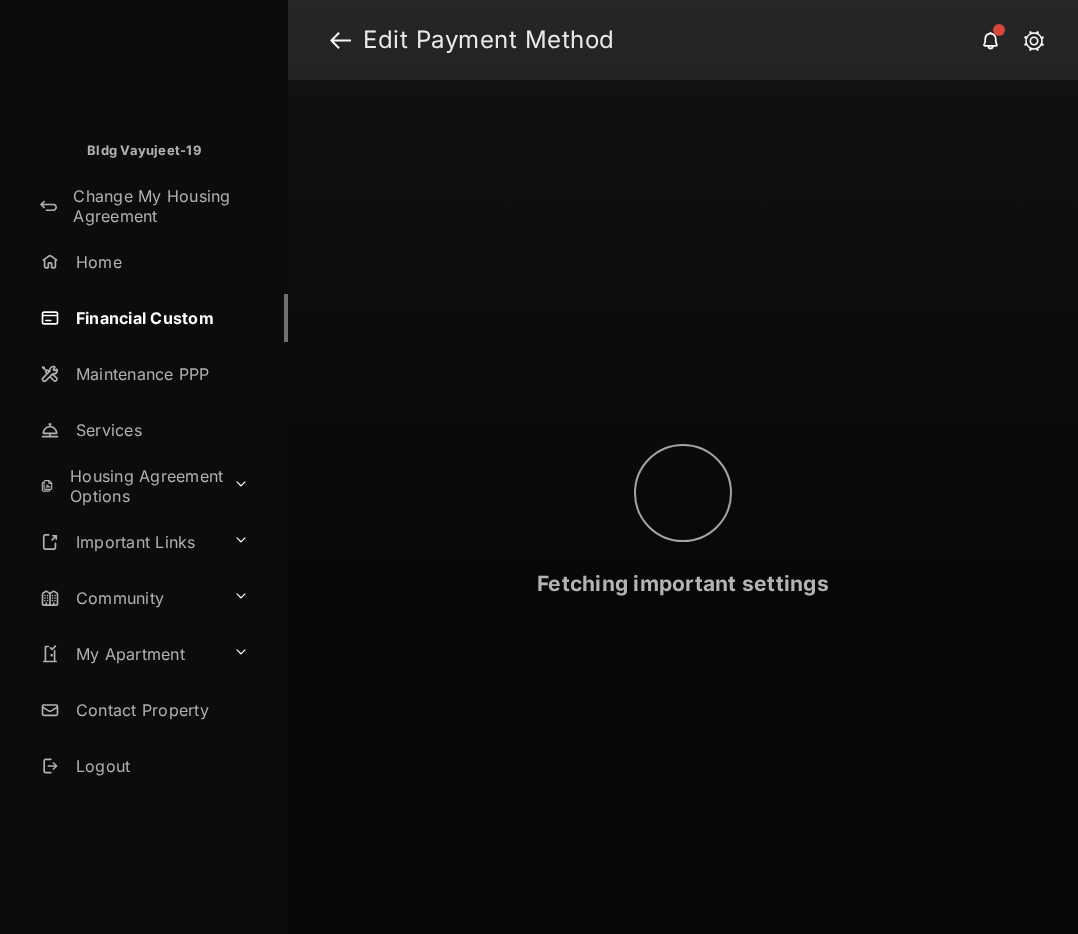 select on "**" 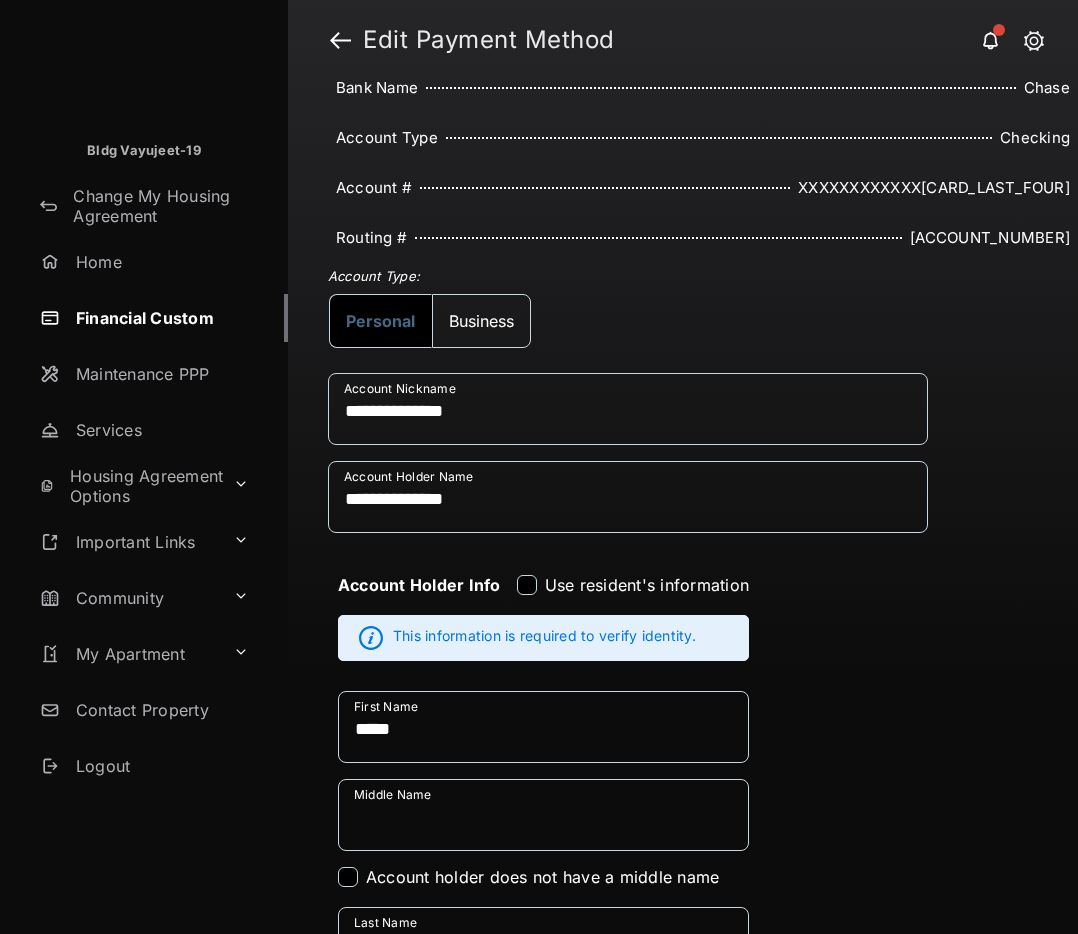 scroll, scrollTop: 307, scrollLeft: 0, axis: vertical 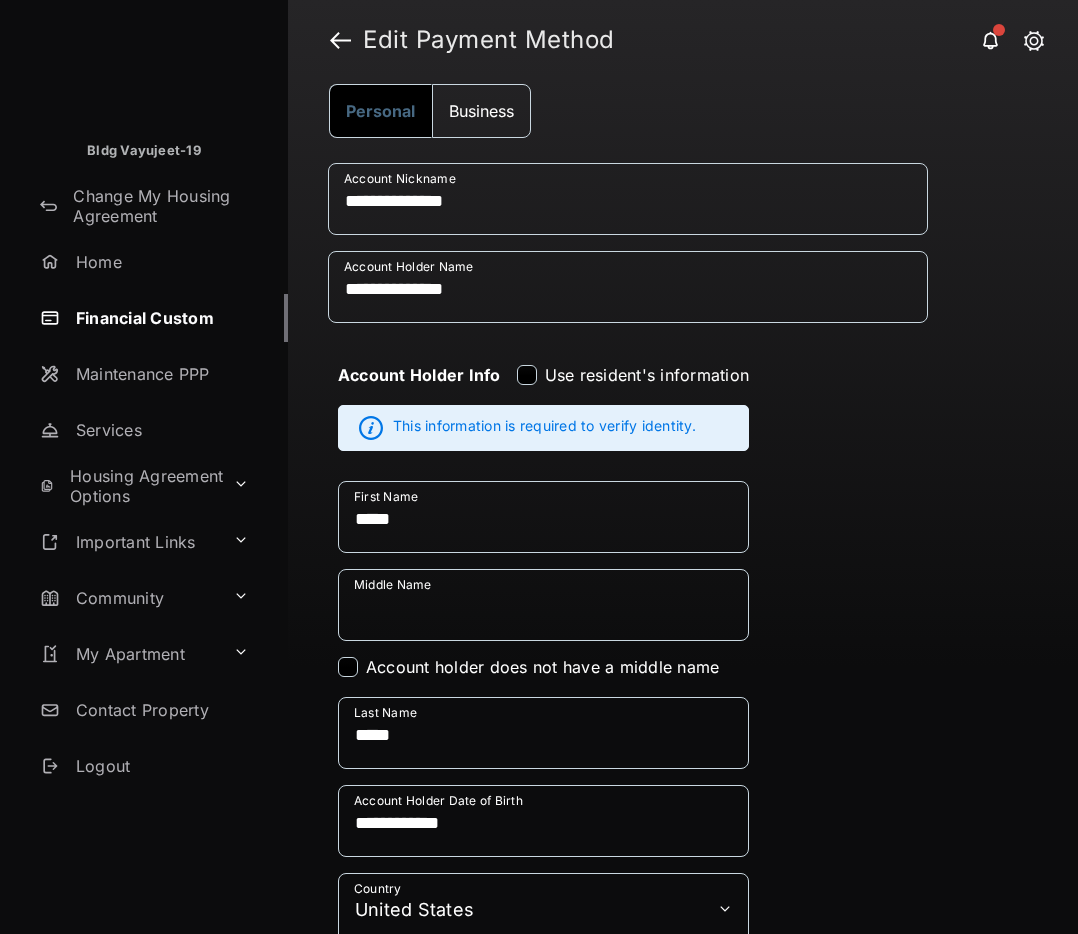 type on "*******" 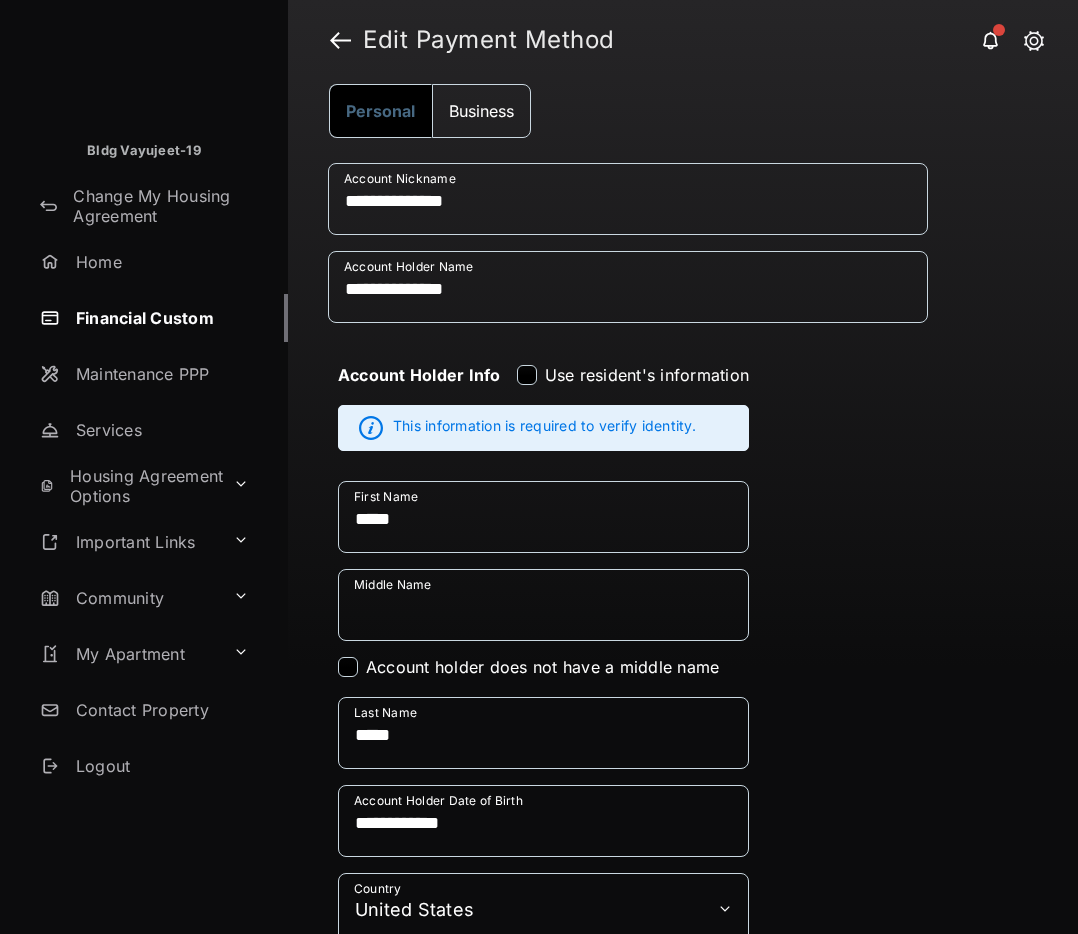 type on "******" 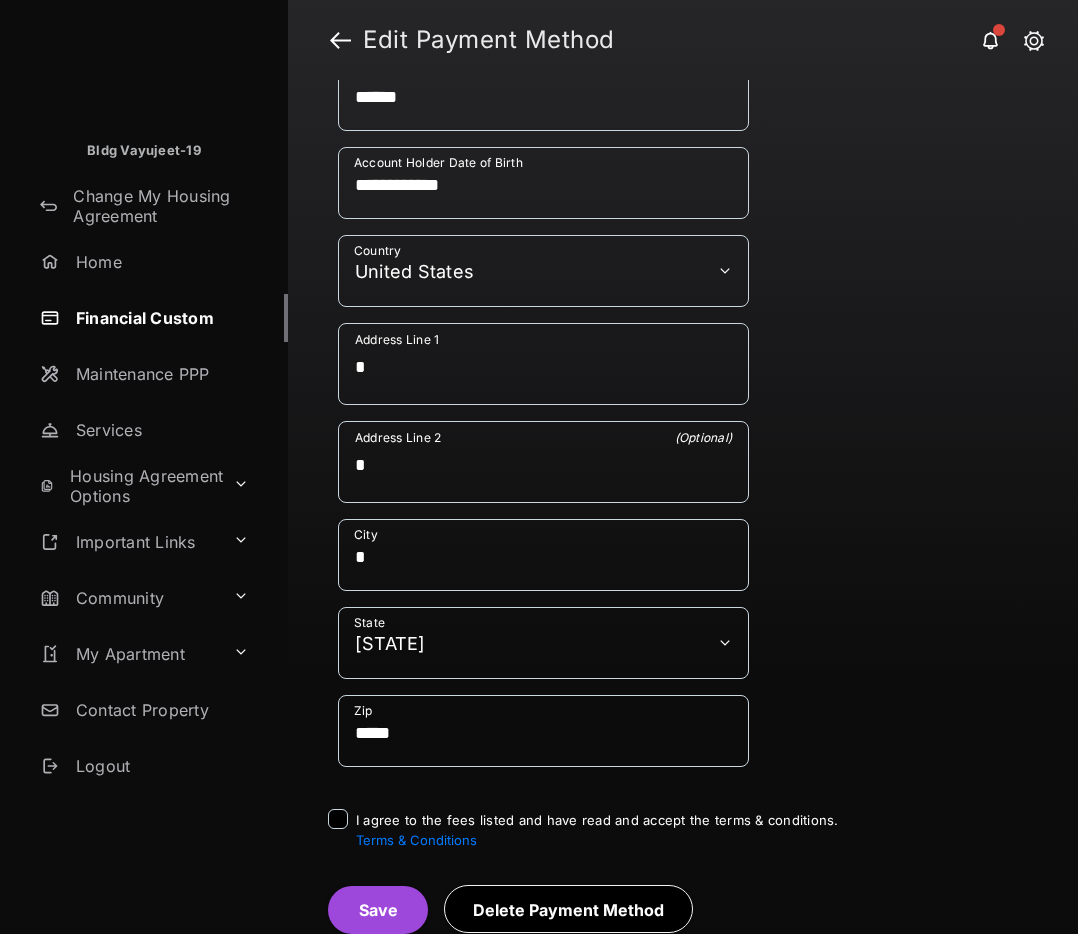 scroll, scrollTop: 956, scrollLeft: 0, axis: vertical 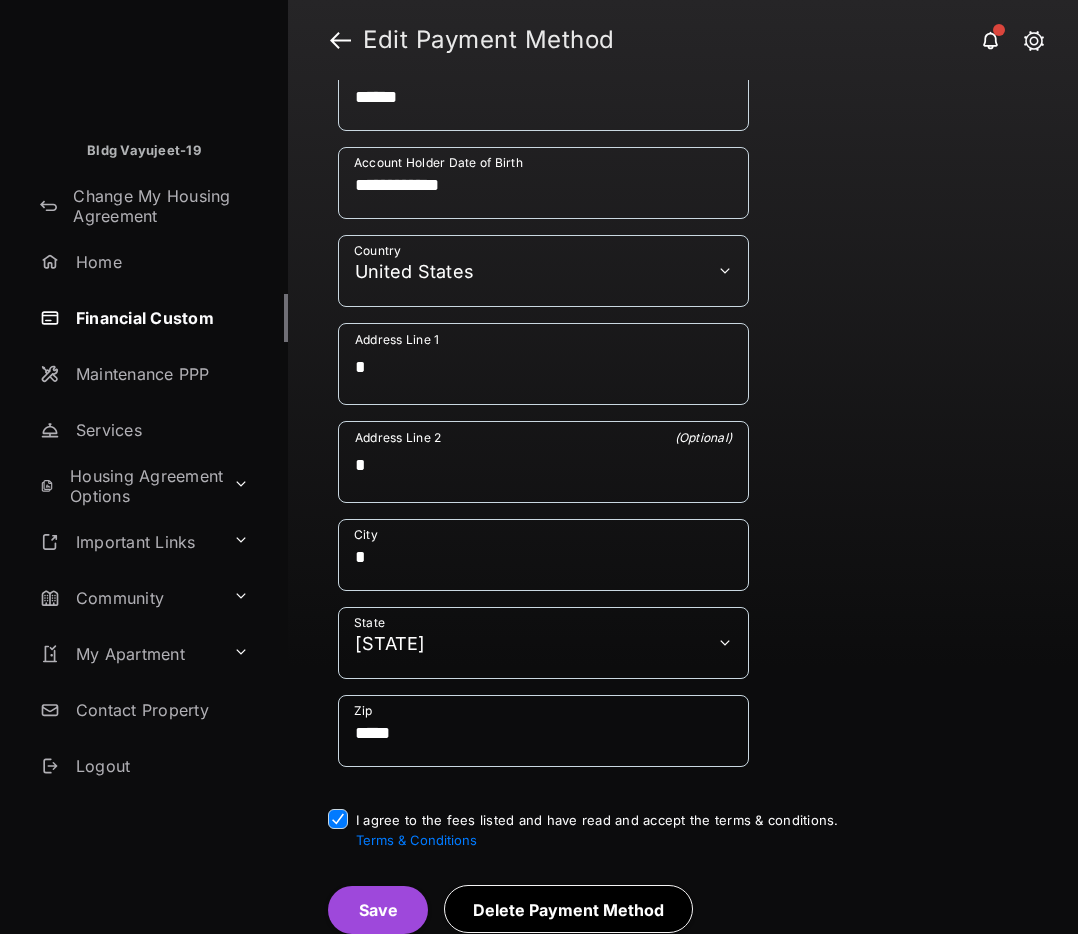 click on "Save" at bounding box center [378, 910] 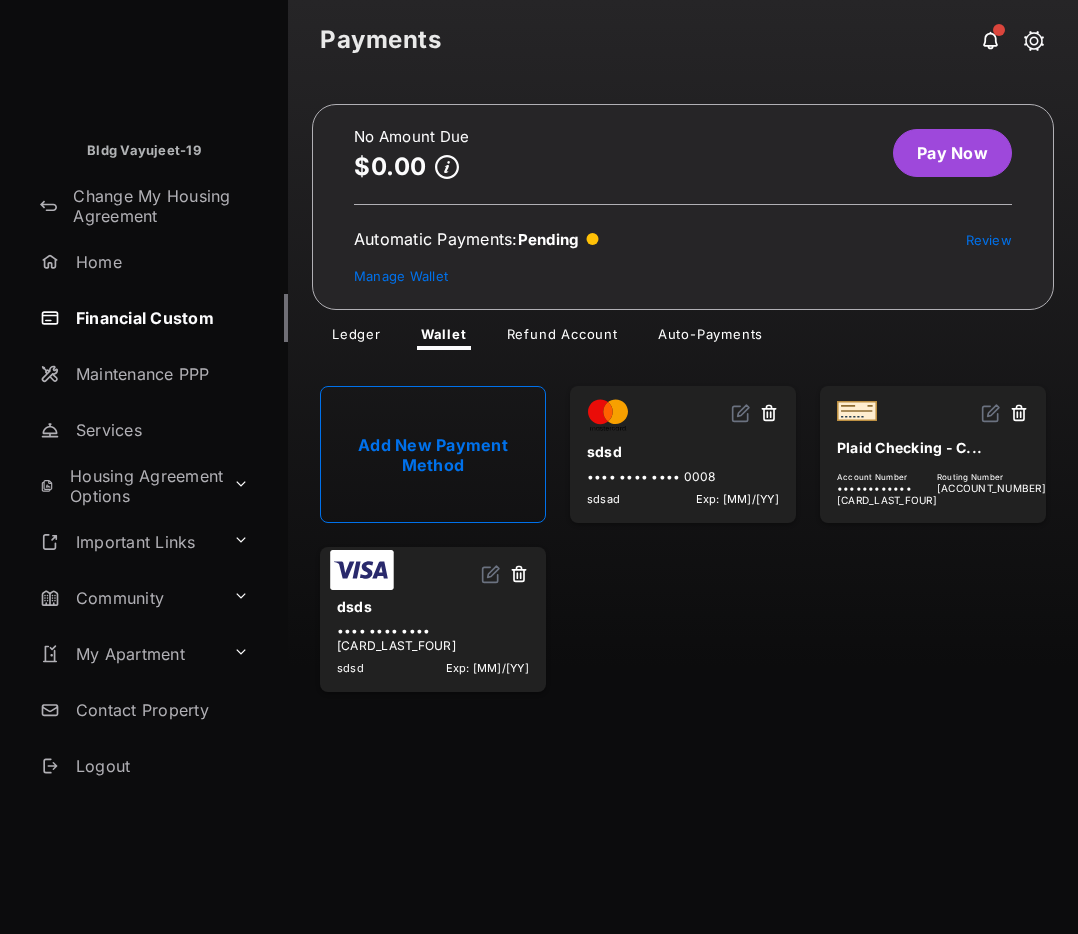click on "Pay Now" at bounding box center (952, 153) 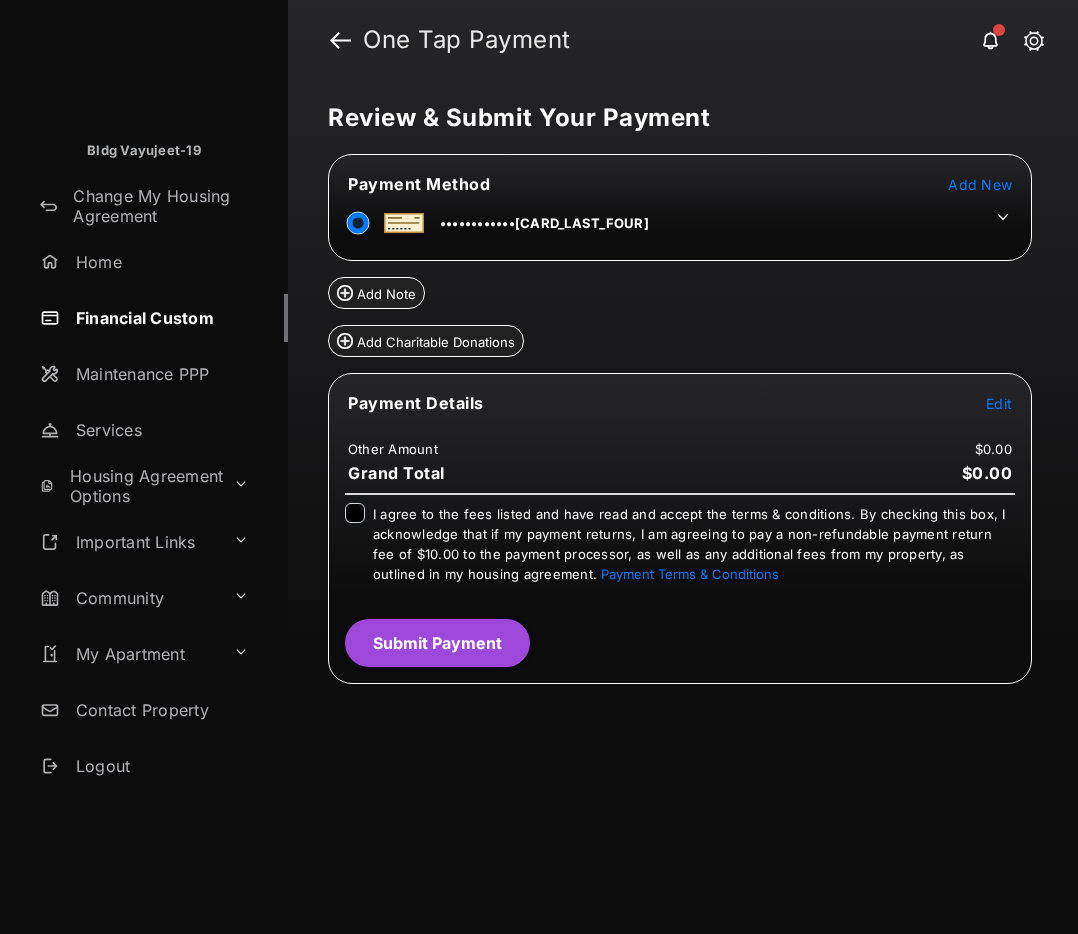 click on "Edit" at bounding box center (999, 403) 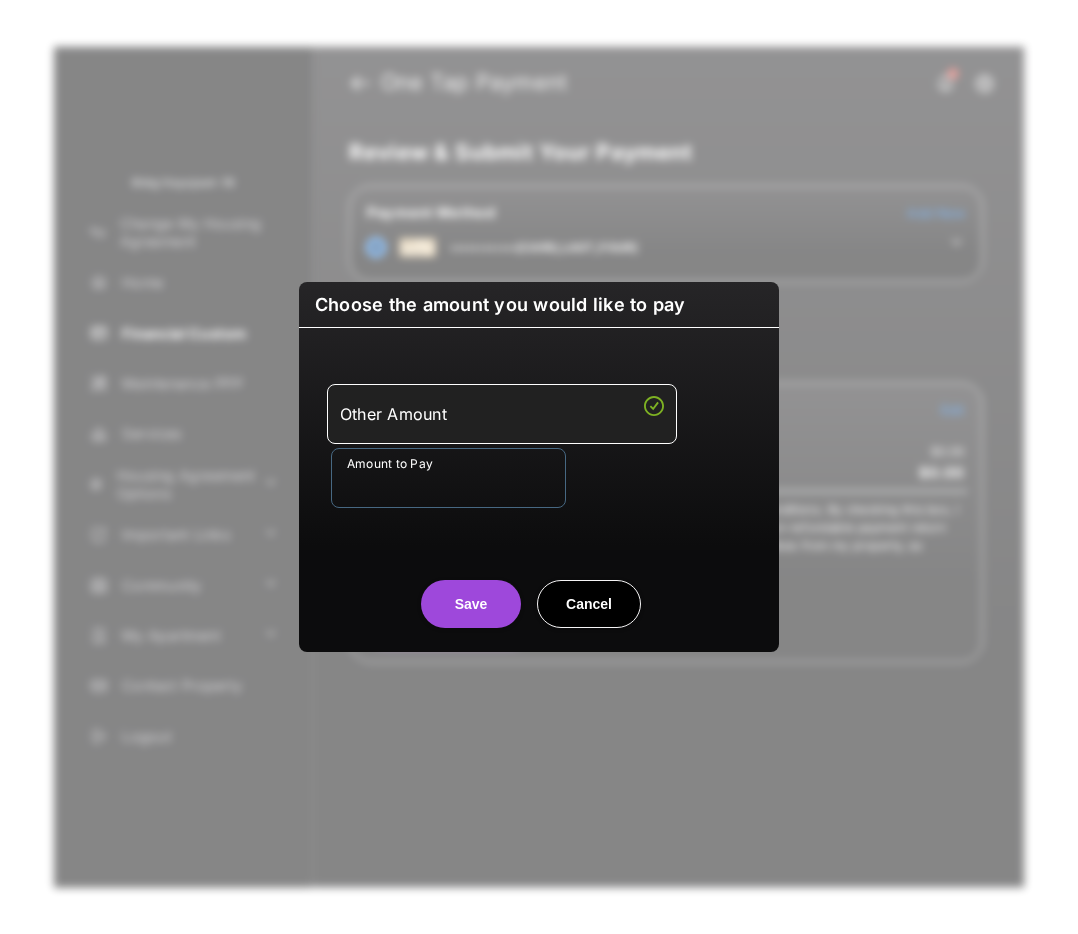 click on "Amount to Pay" at bounding box center [448, 478] 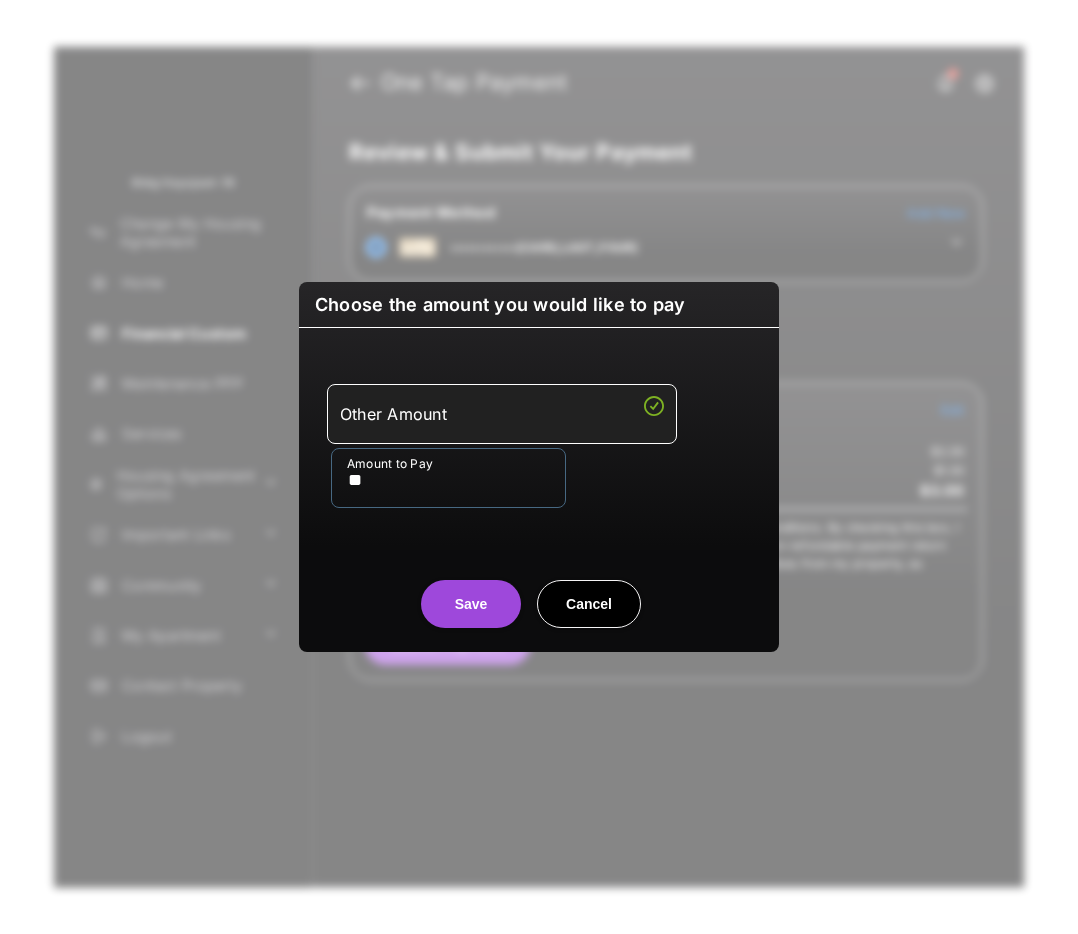 type on "**" 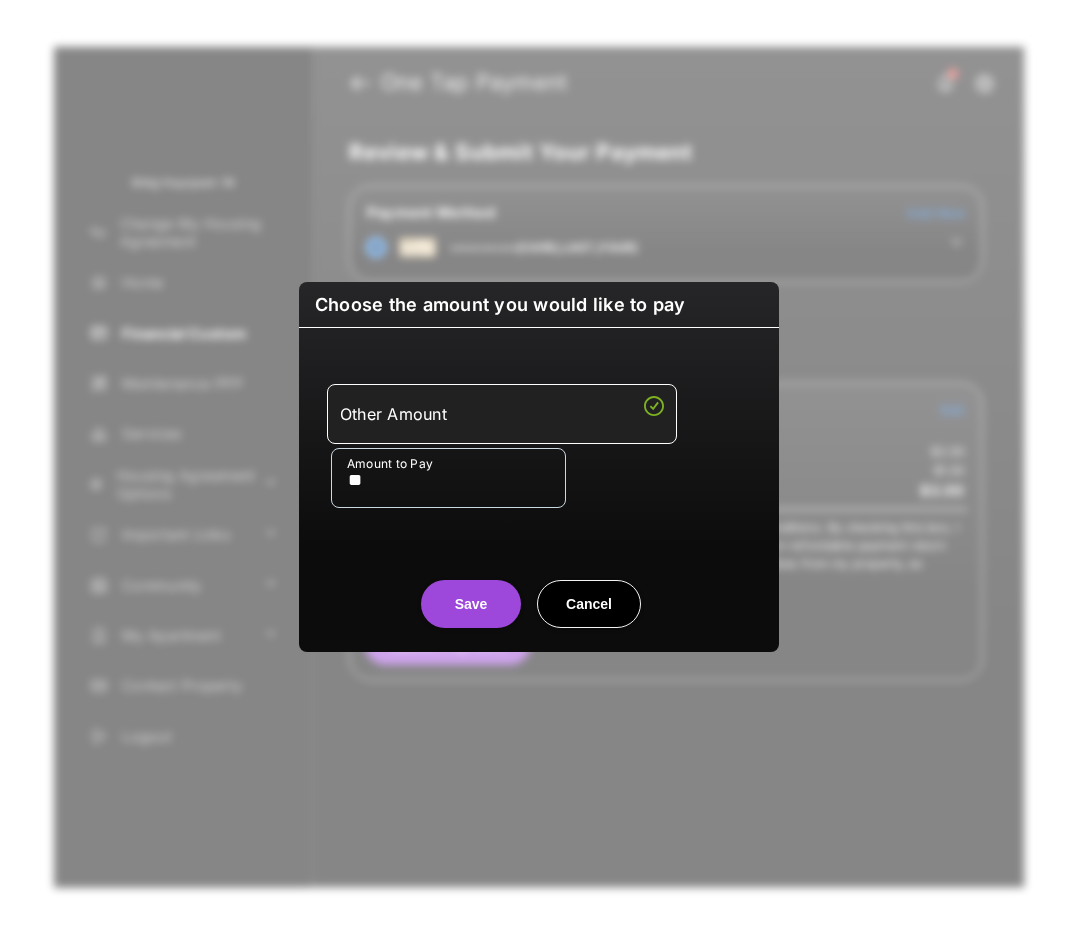 click on "Save" at bounding box center (471, 604) 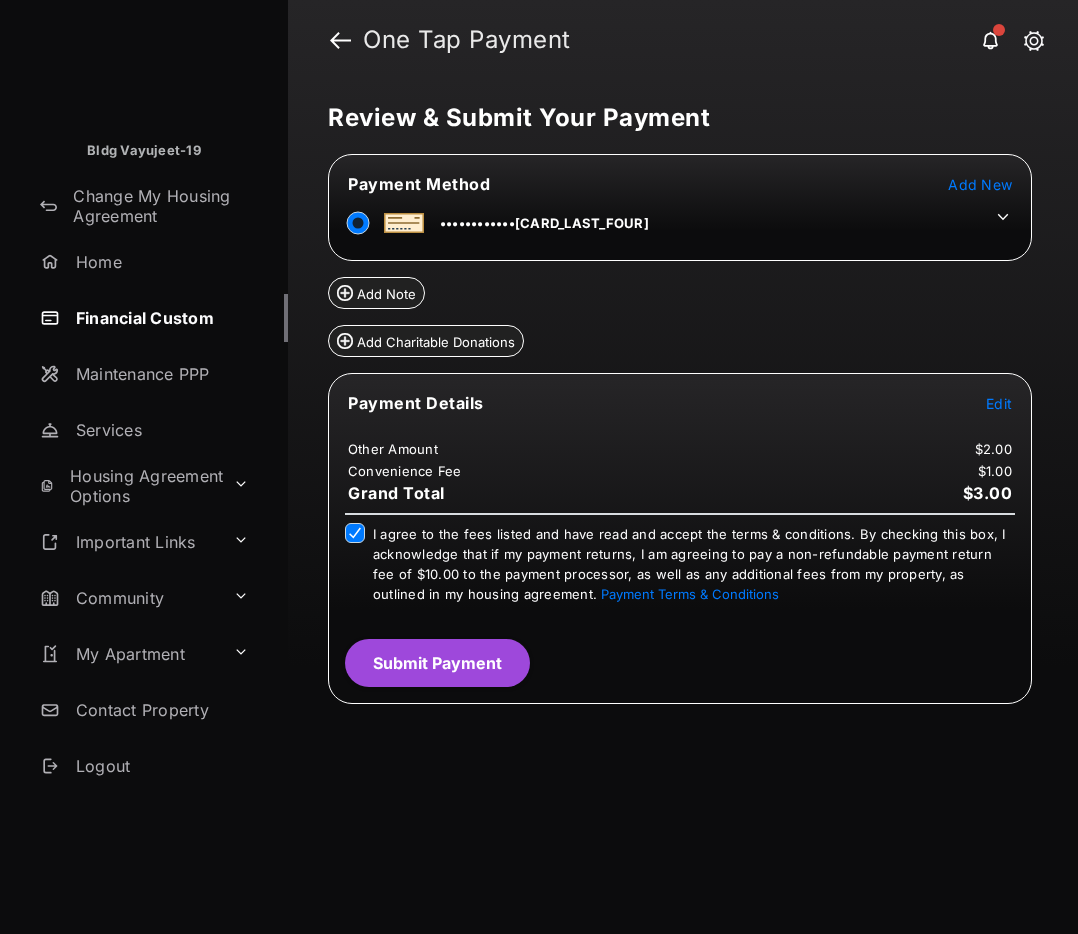 click on "Payment Details Edit Other Amount $2.00 Convenience Fee $1.00 Grand Total $3.00 I agree to the fees listed and have read and accept the terms & conditions. By checking this box, I acknowledge that if my payment returns, I am agreeing to pay a non-refundable payment return fee of $10.00 to the payment processor, as well as any additional fees from my property, as outlined in my housing agreement. Payment Terms & Conditions Submit Payment" at bounding box center [680, 538] 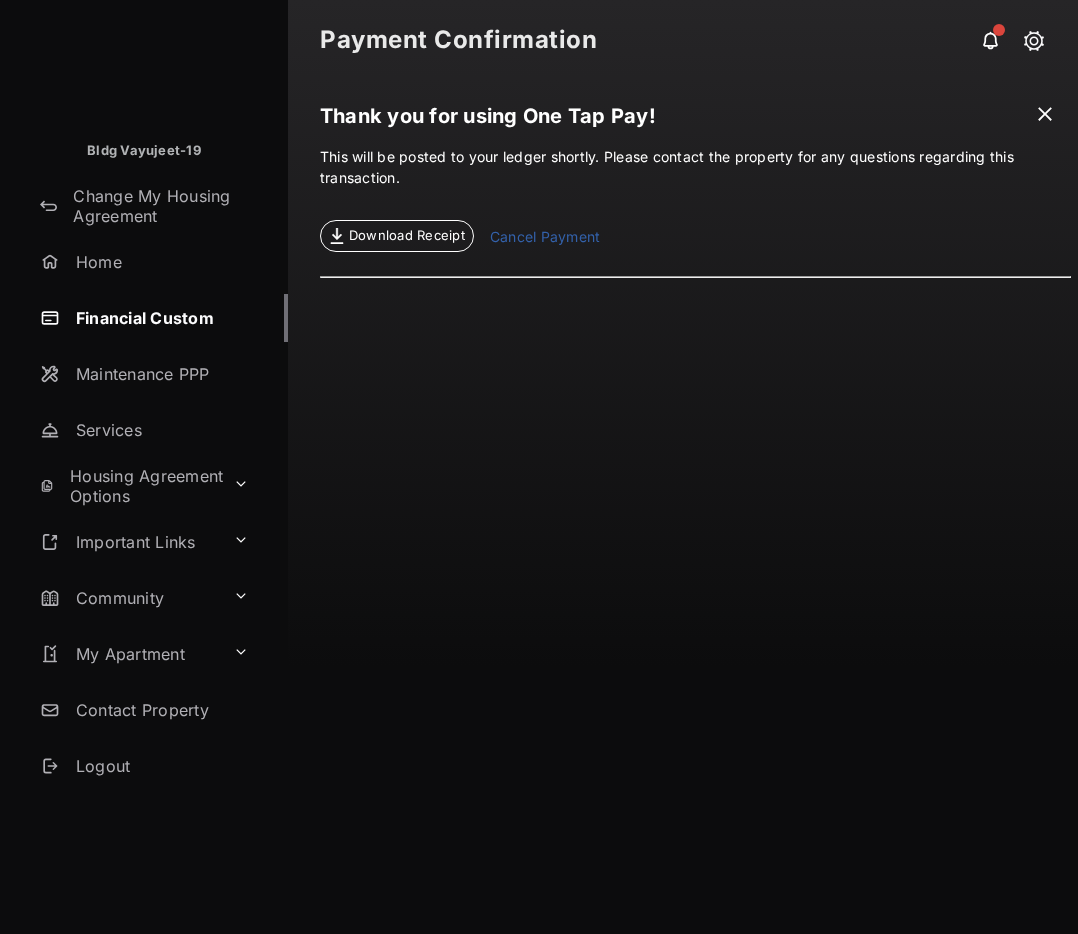 click on "Cancel Payment" at bounding box center [545, 239] 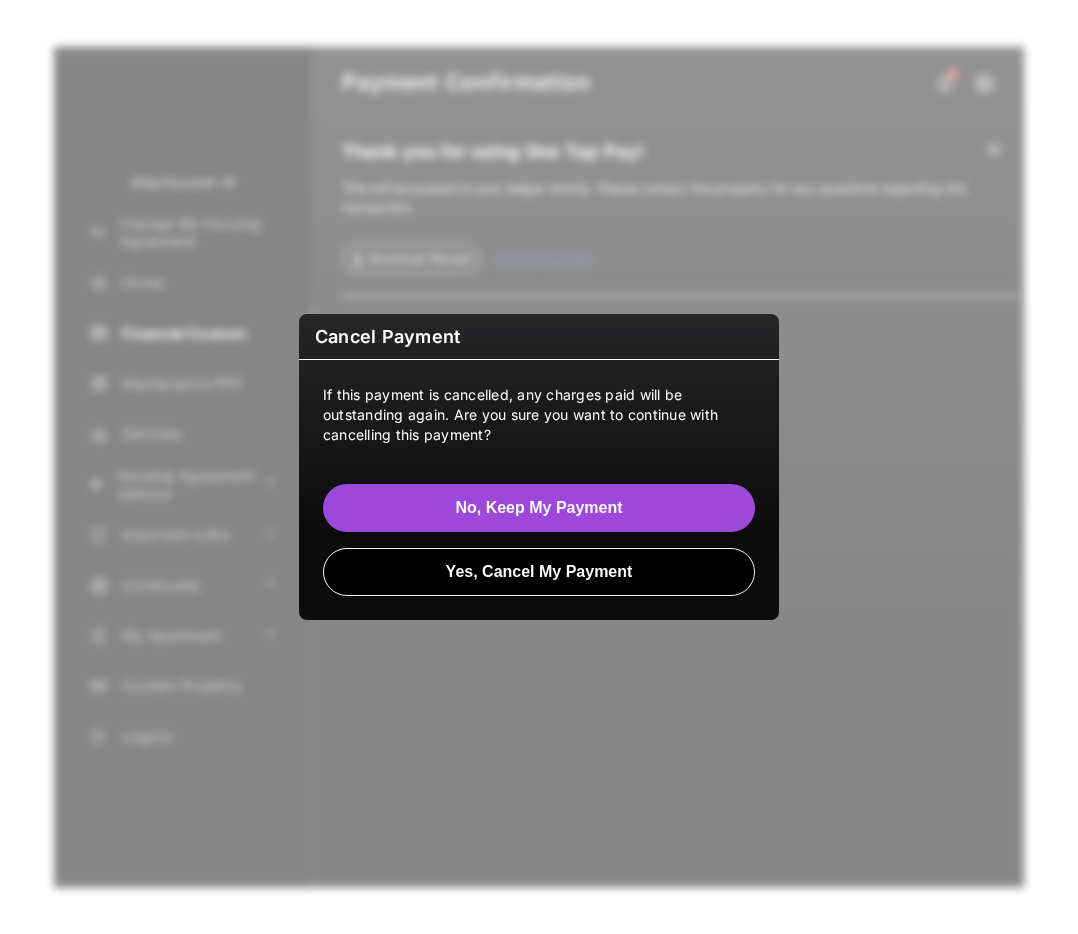 click on "Yes, Cancel My Payment" at bounding box center [539, 572] 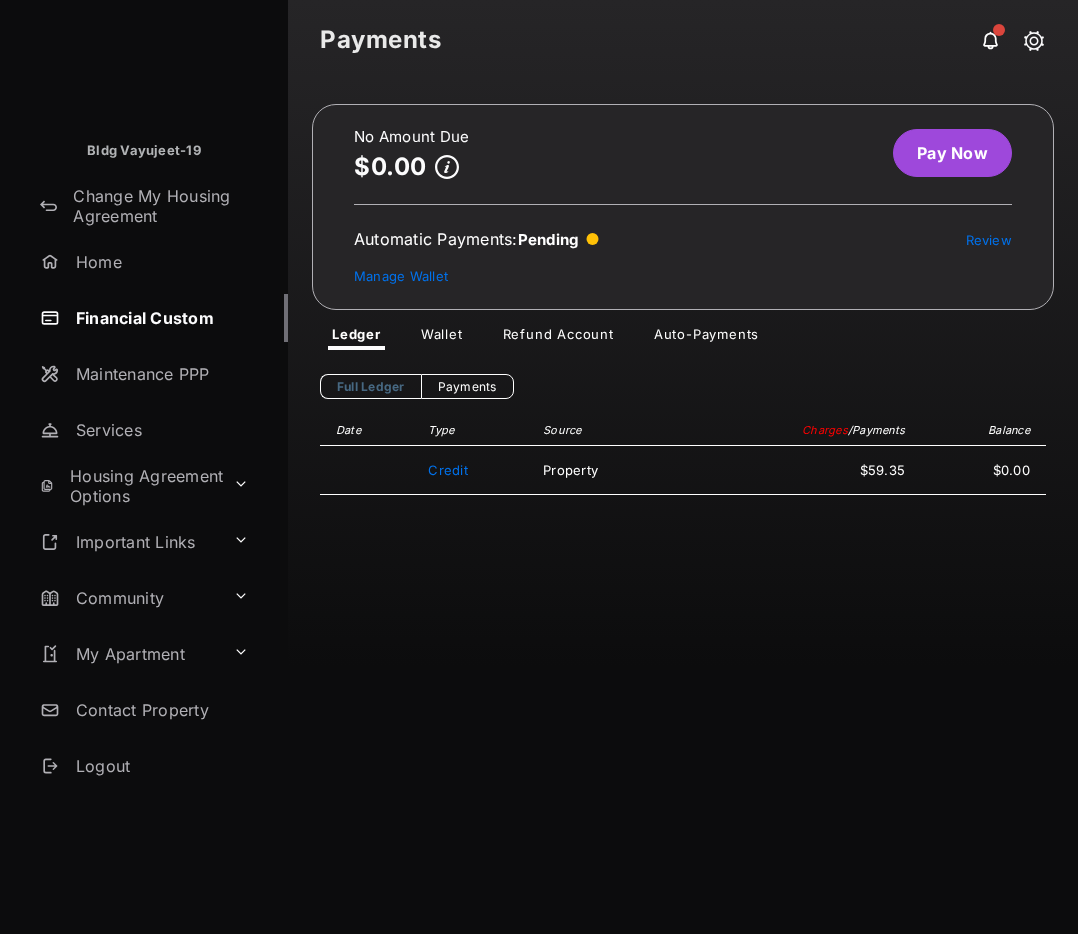 click on "Pay Now" at bounding box center (952, 153) 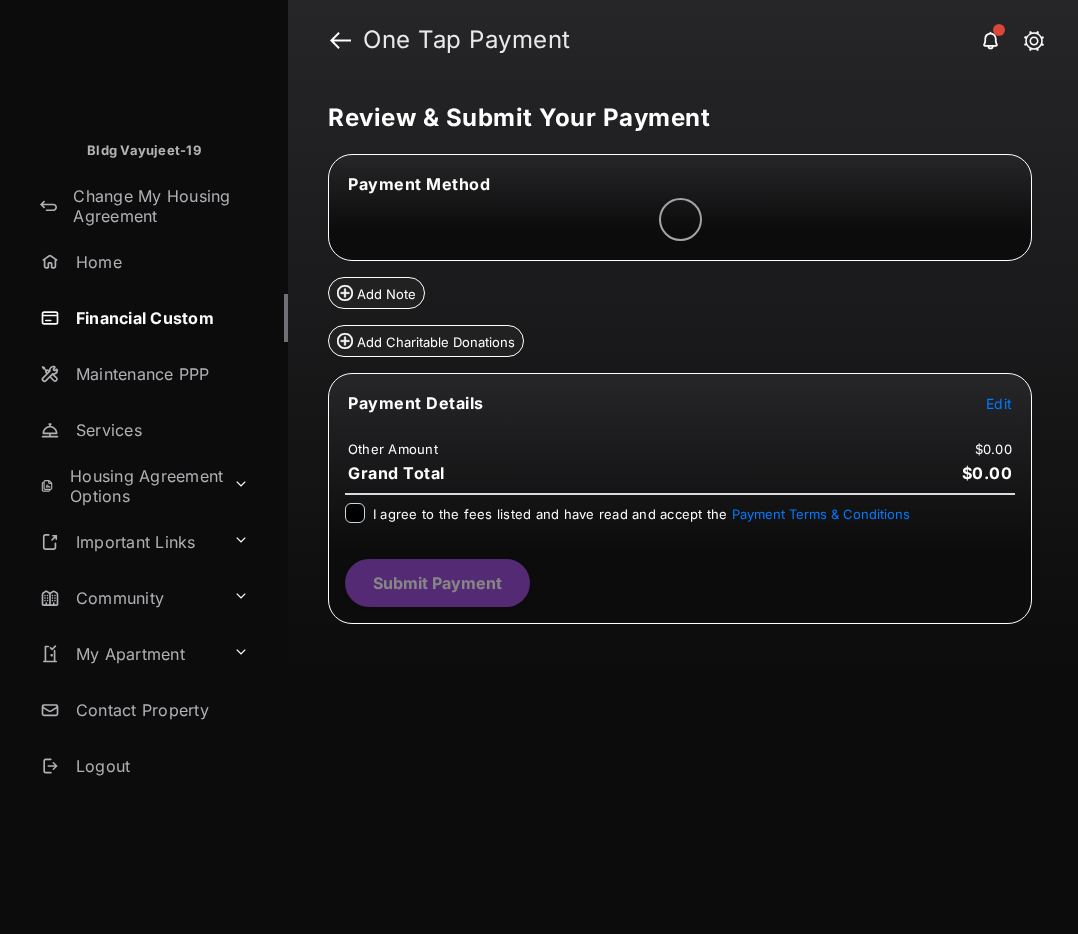 click on "Edit" at bounding box center [999, 403] 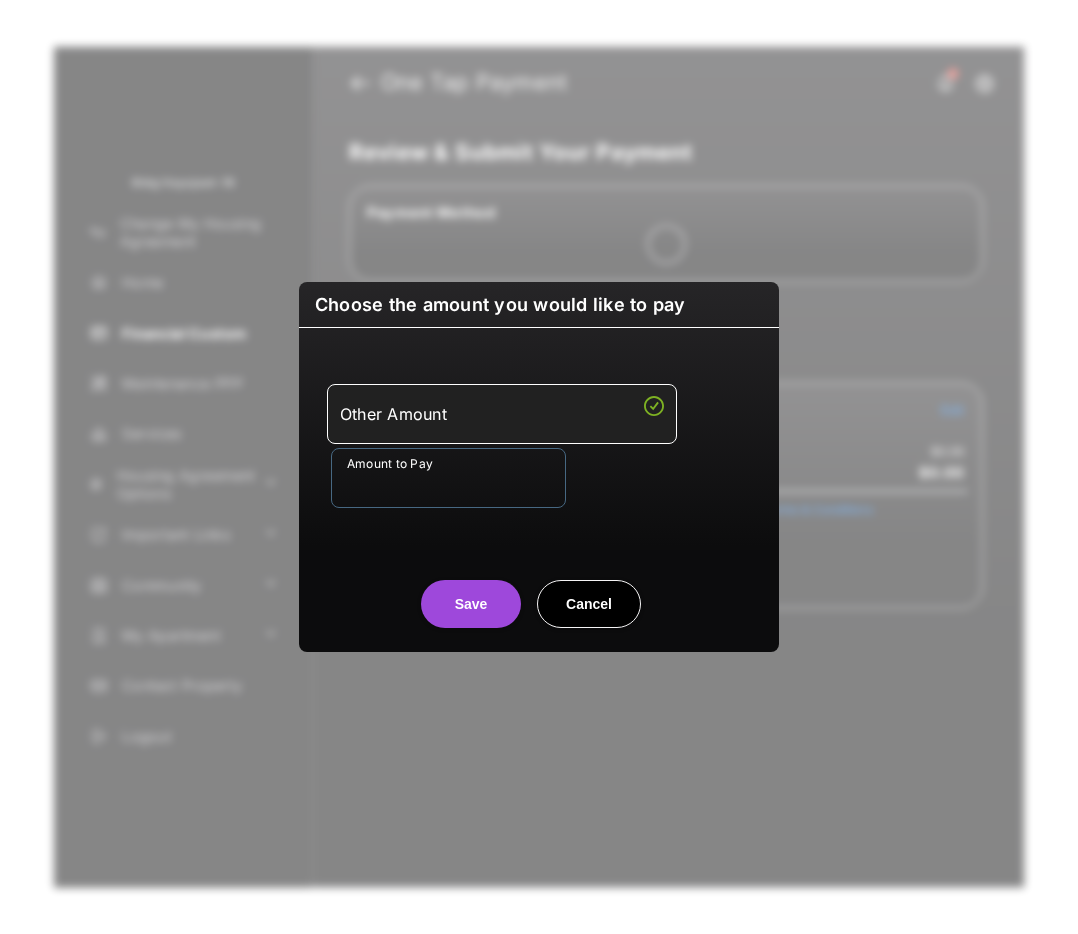 click on "Amount to Pay" at bounding box center (448, 478) 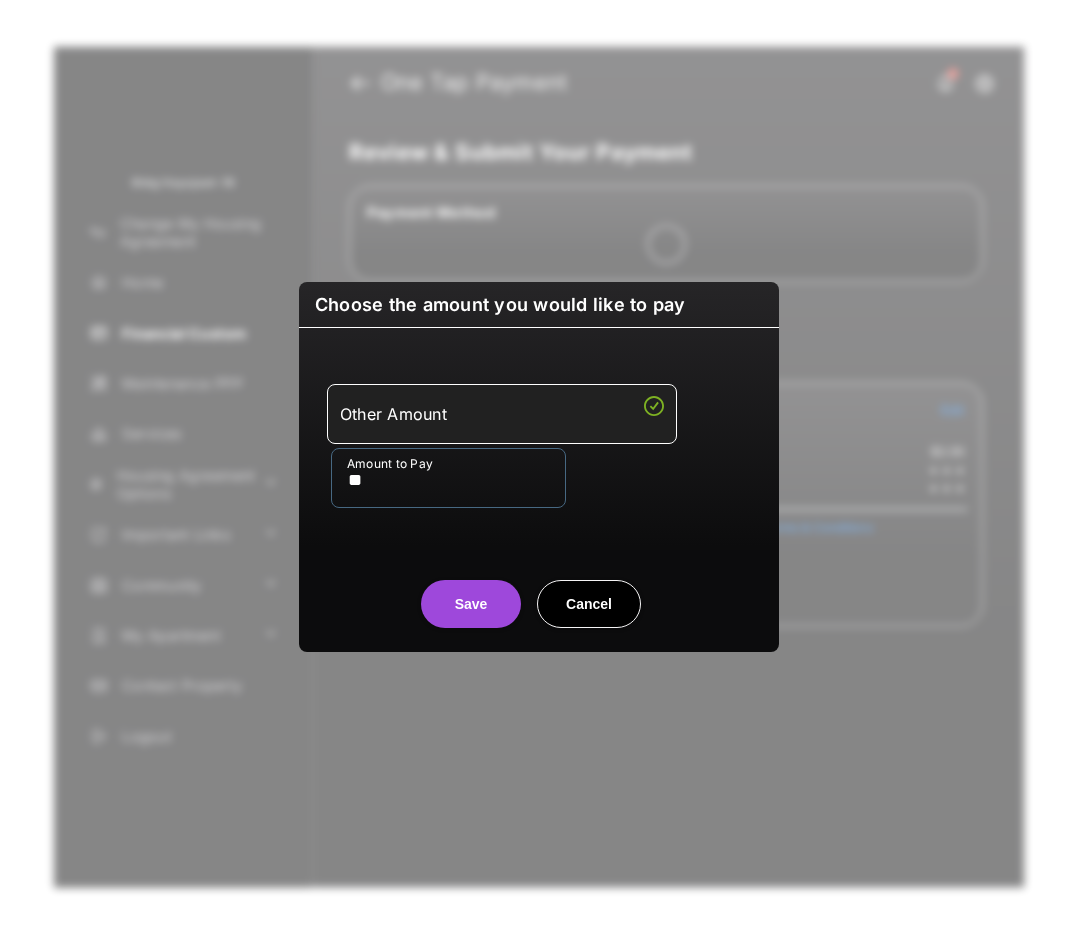 type on "**" 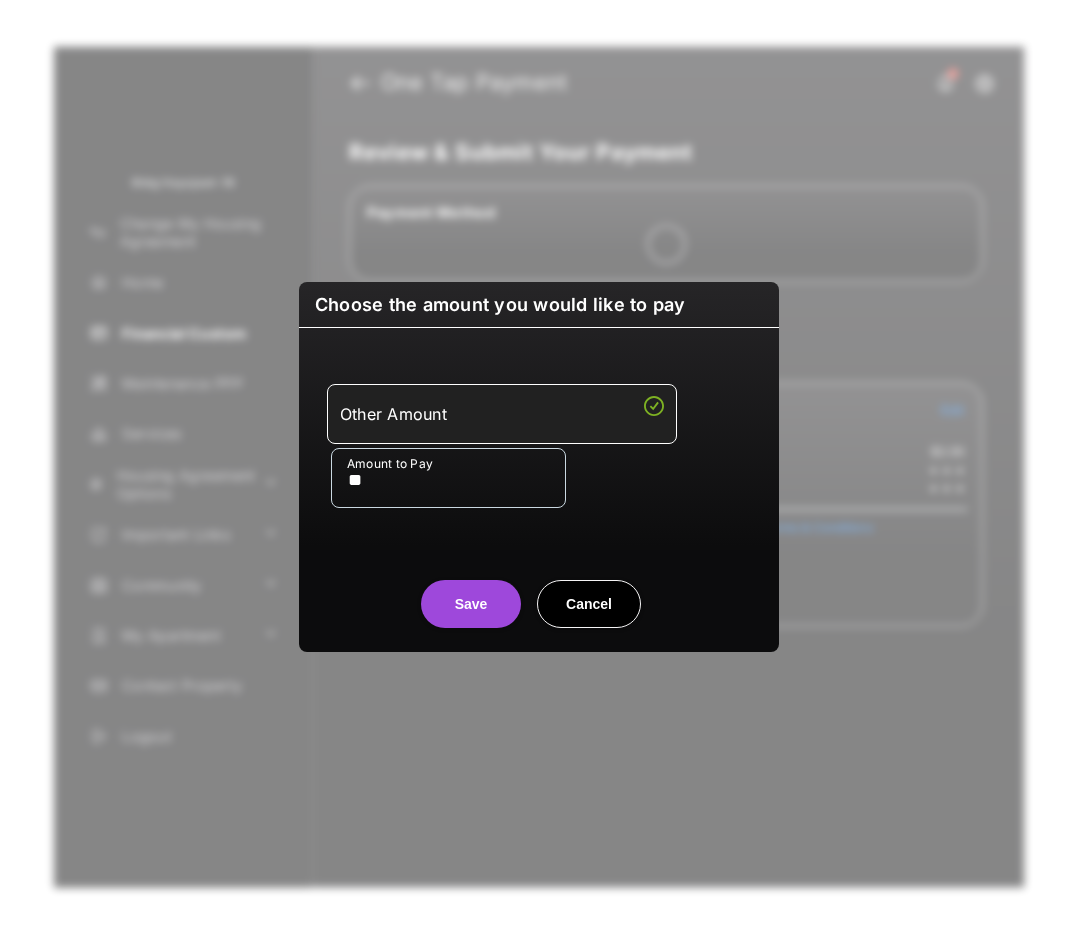 click on "Save" at bounding box center (471, 604) 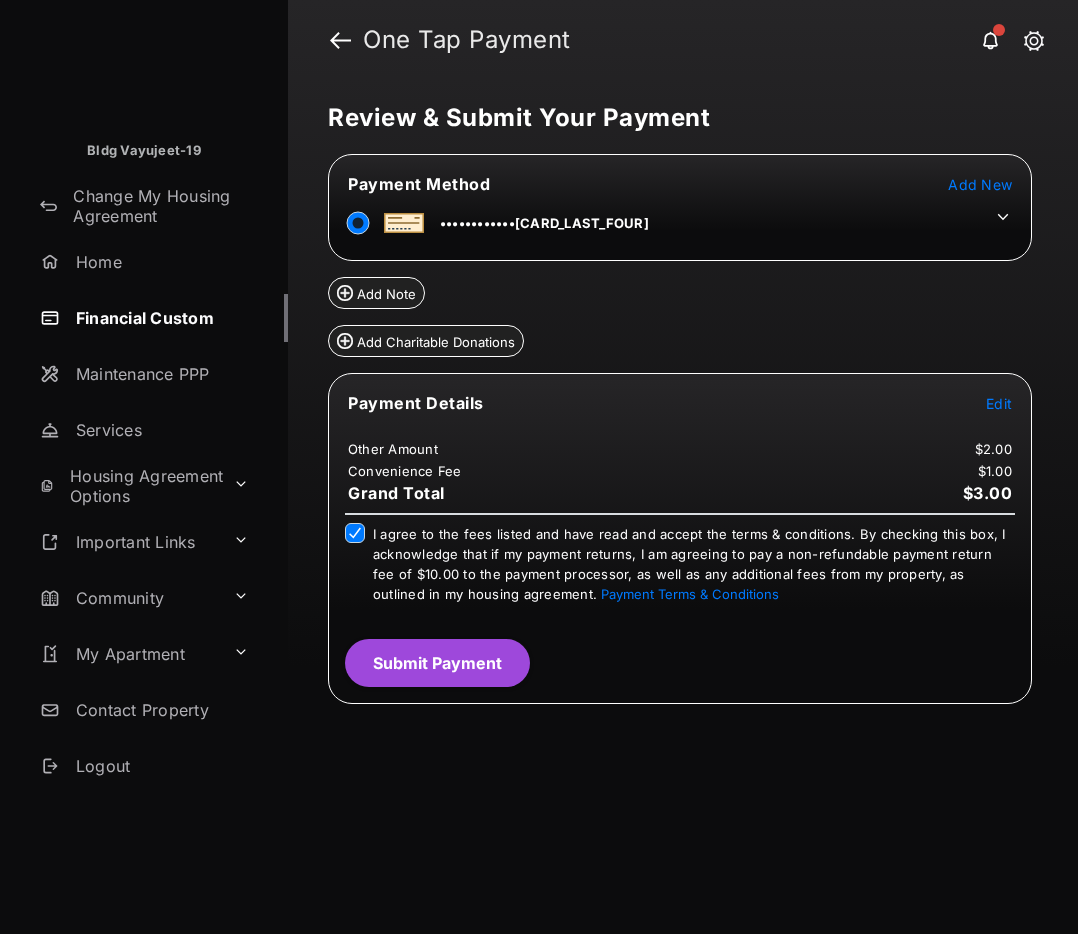 click on "Submit Payment" at bounding box center (437, 663) 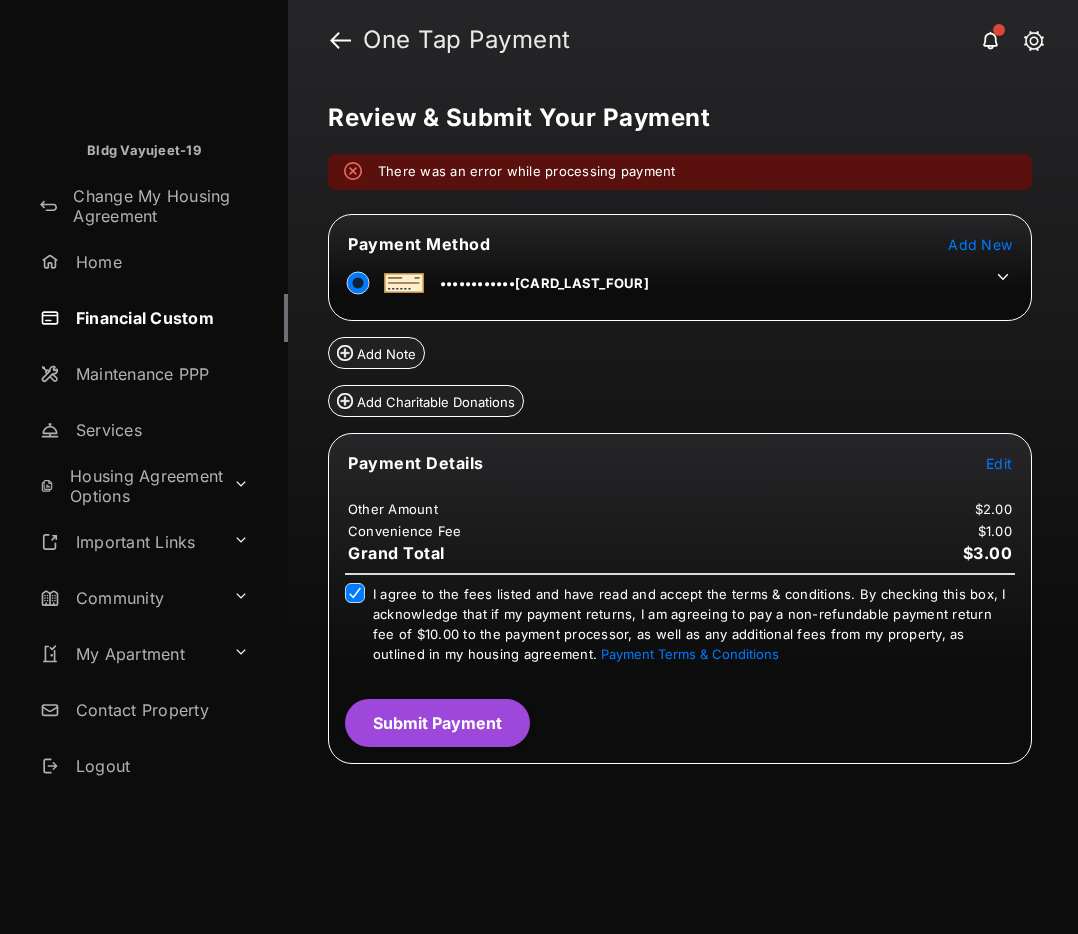 click on "Submit Payment" at bounding box center (437, 723) 